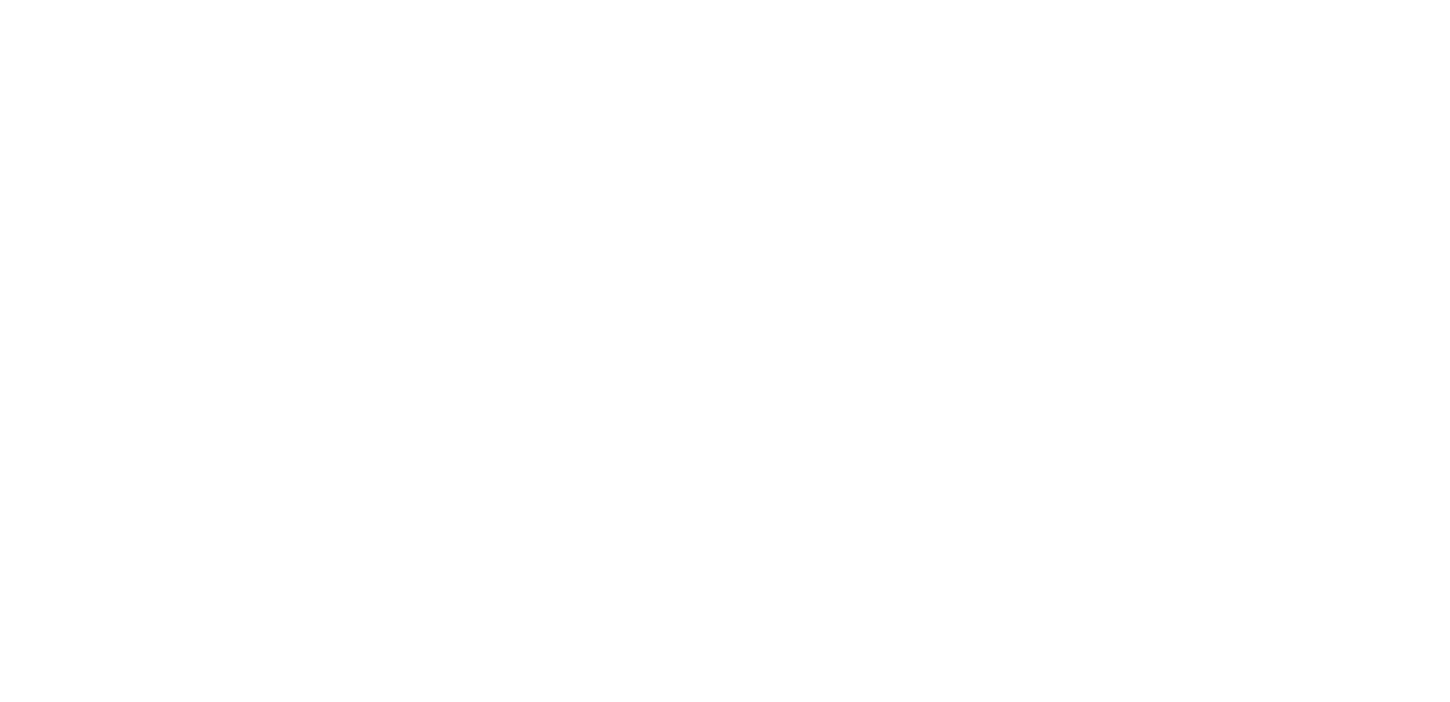 scroll, scrollTop: 0, scrollLeft: 0, axis: both 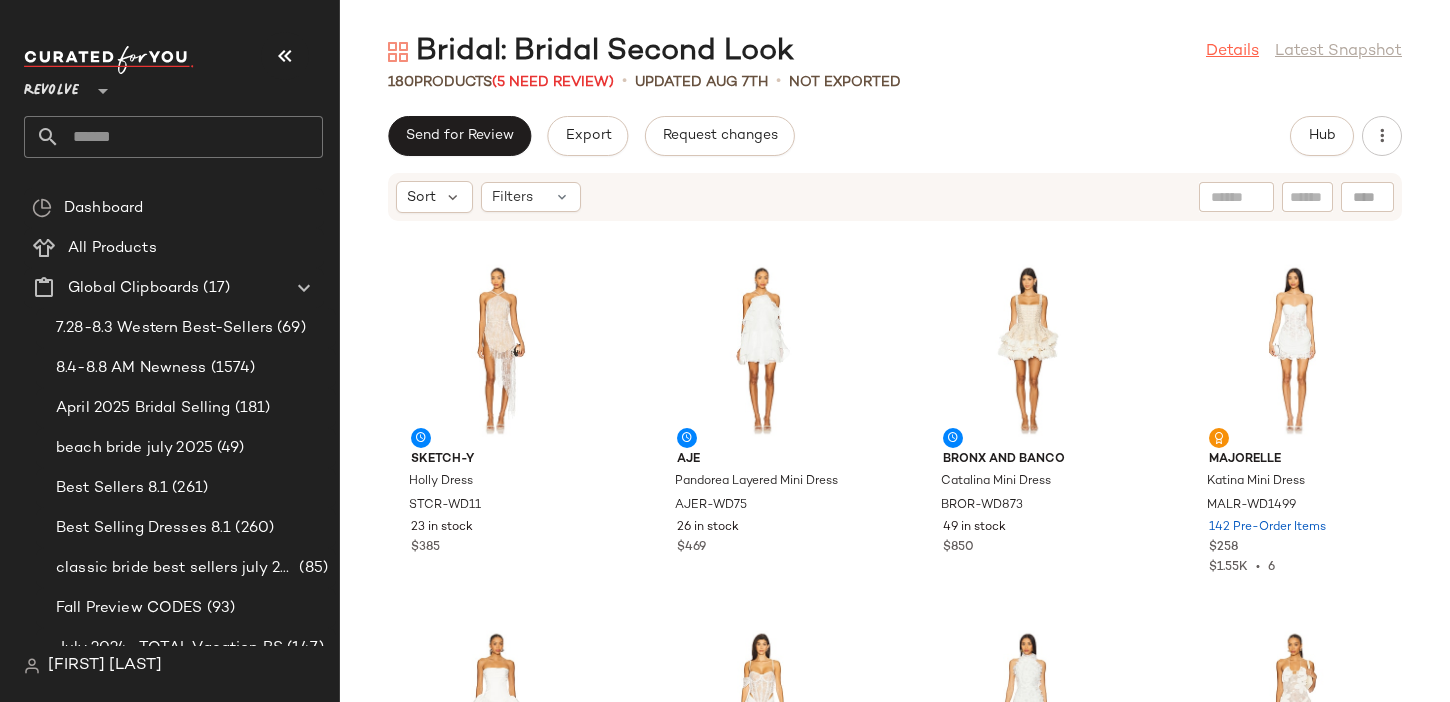 click on "Details" at bounding box center [1232, 52] 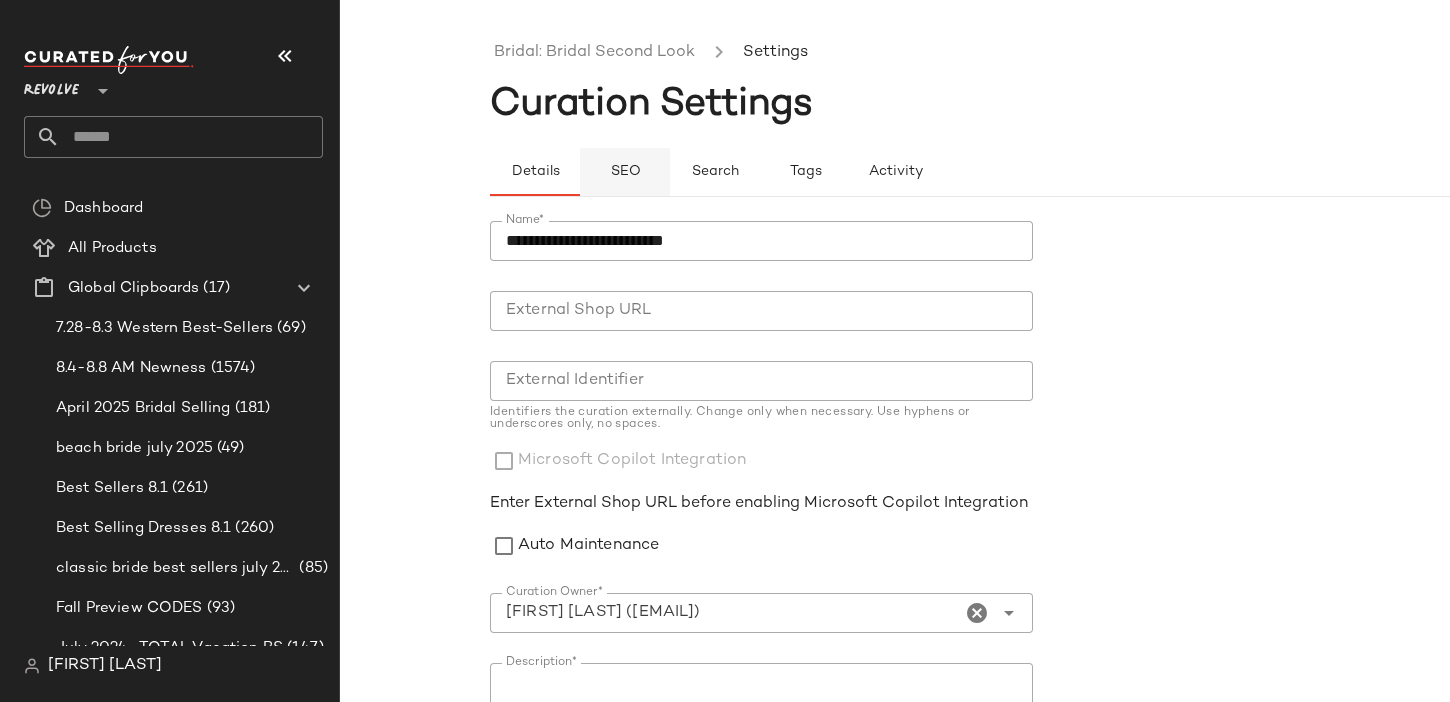 click on "SEO" 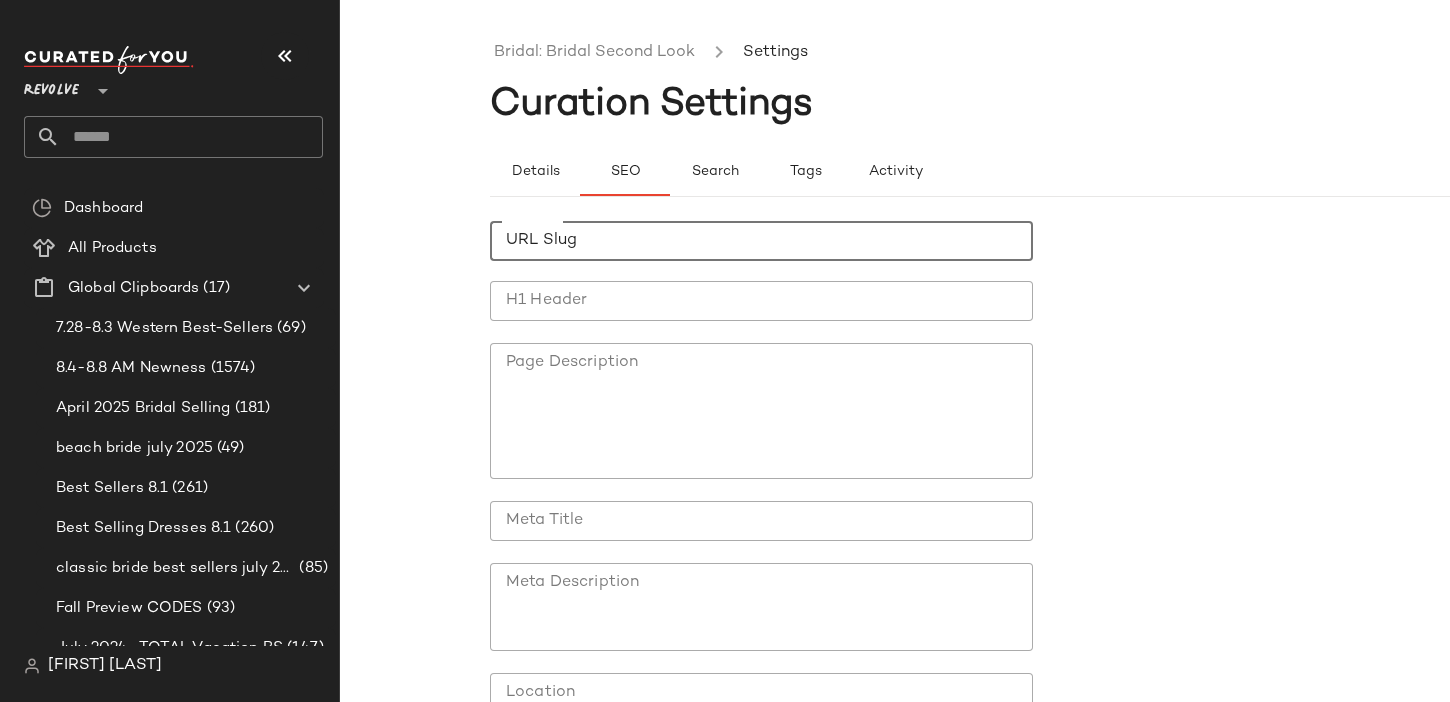 click on "URL Slug" 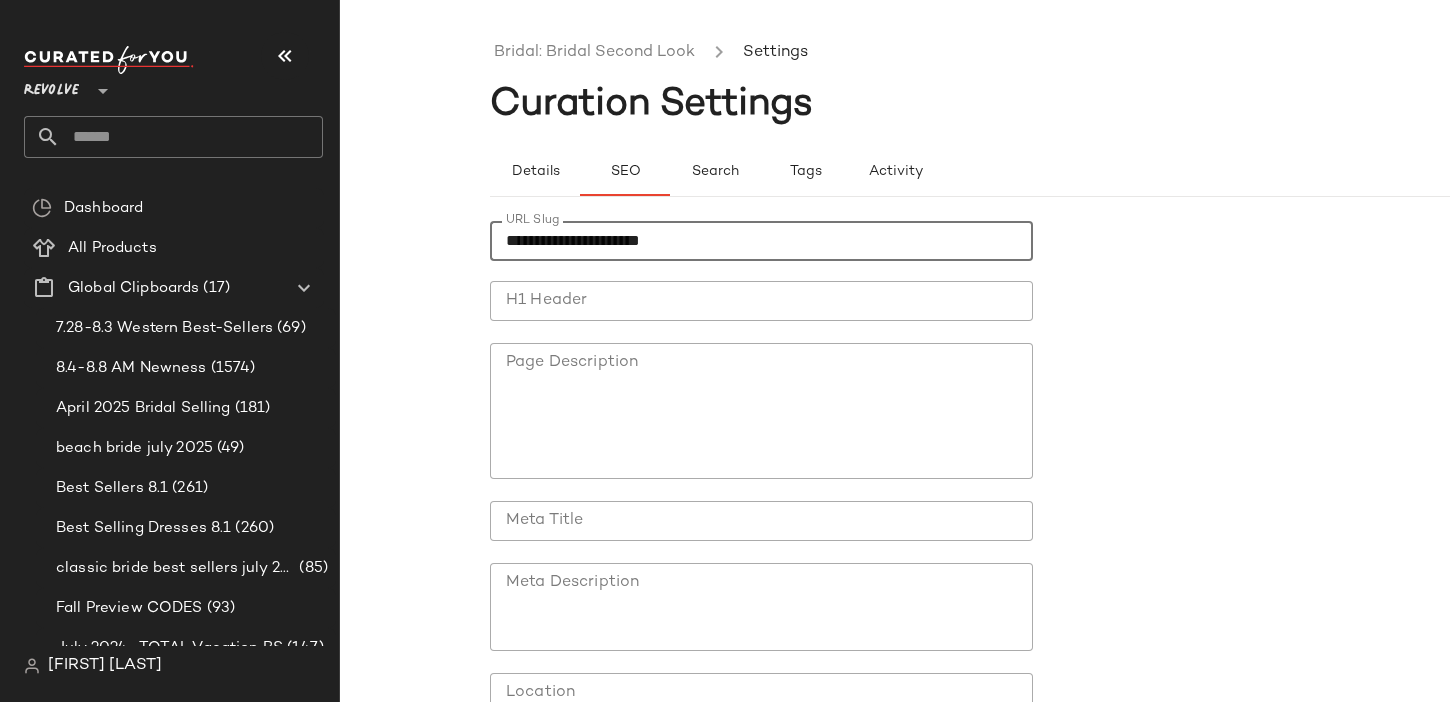 type on "**********" 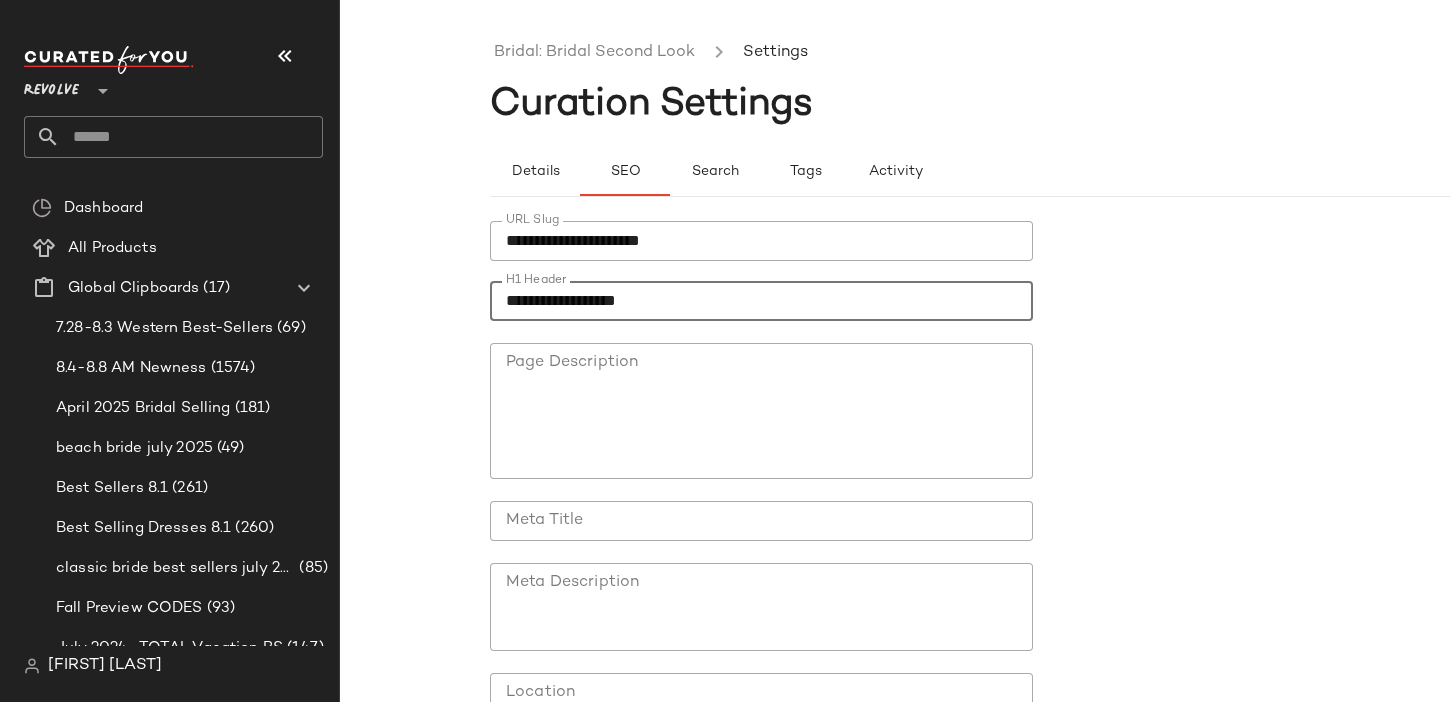 scroll, scrollTop: 180, scrollLeft: 0, axis: vertical 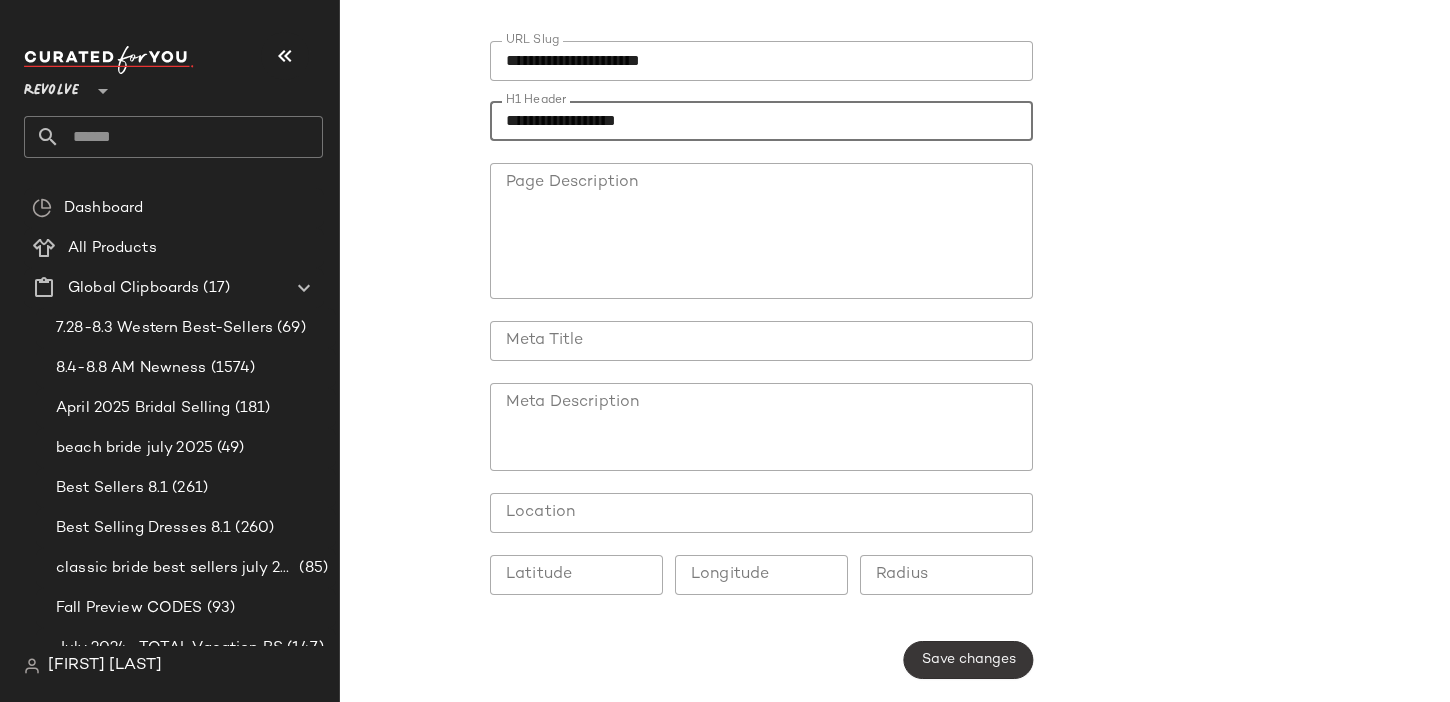 type on "**********" 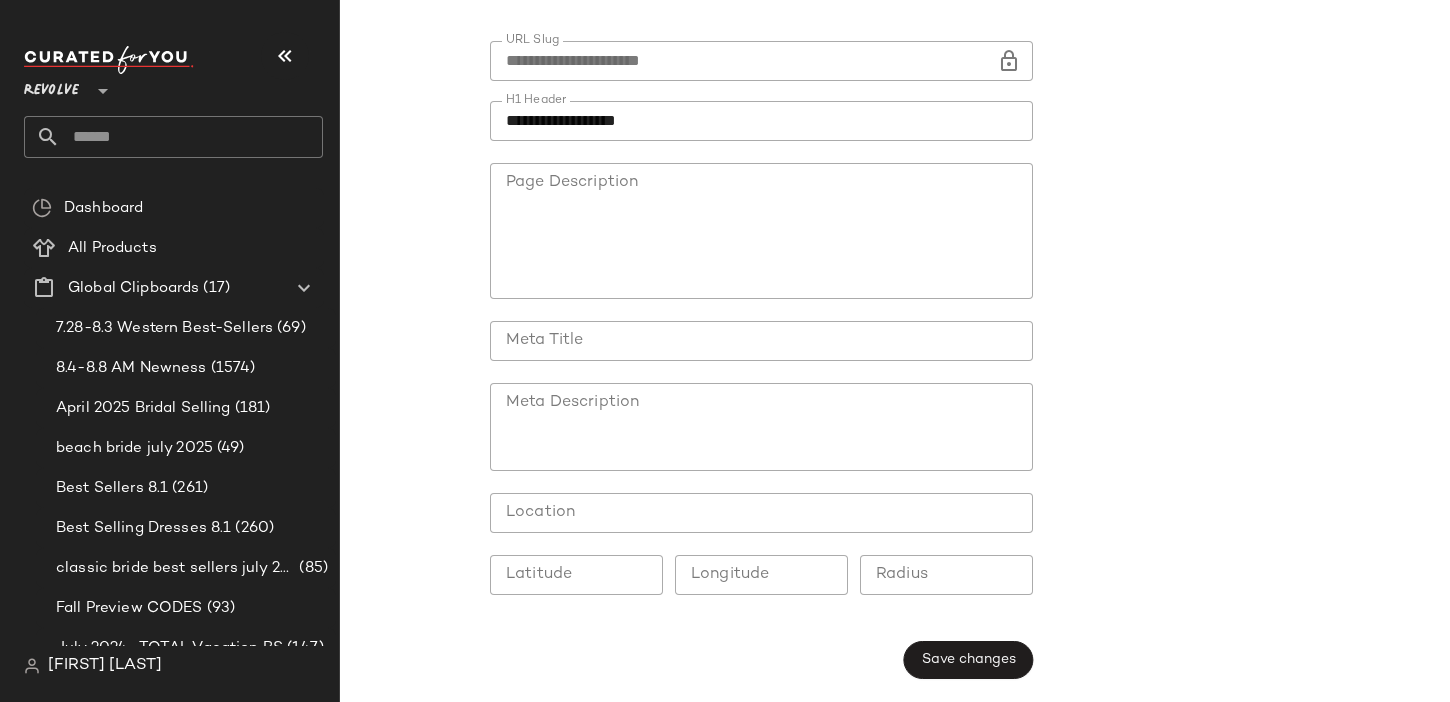 click on "**********" 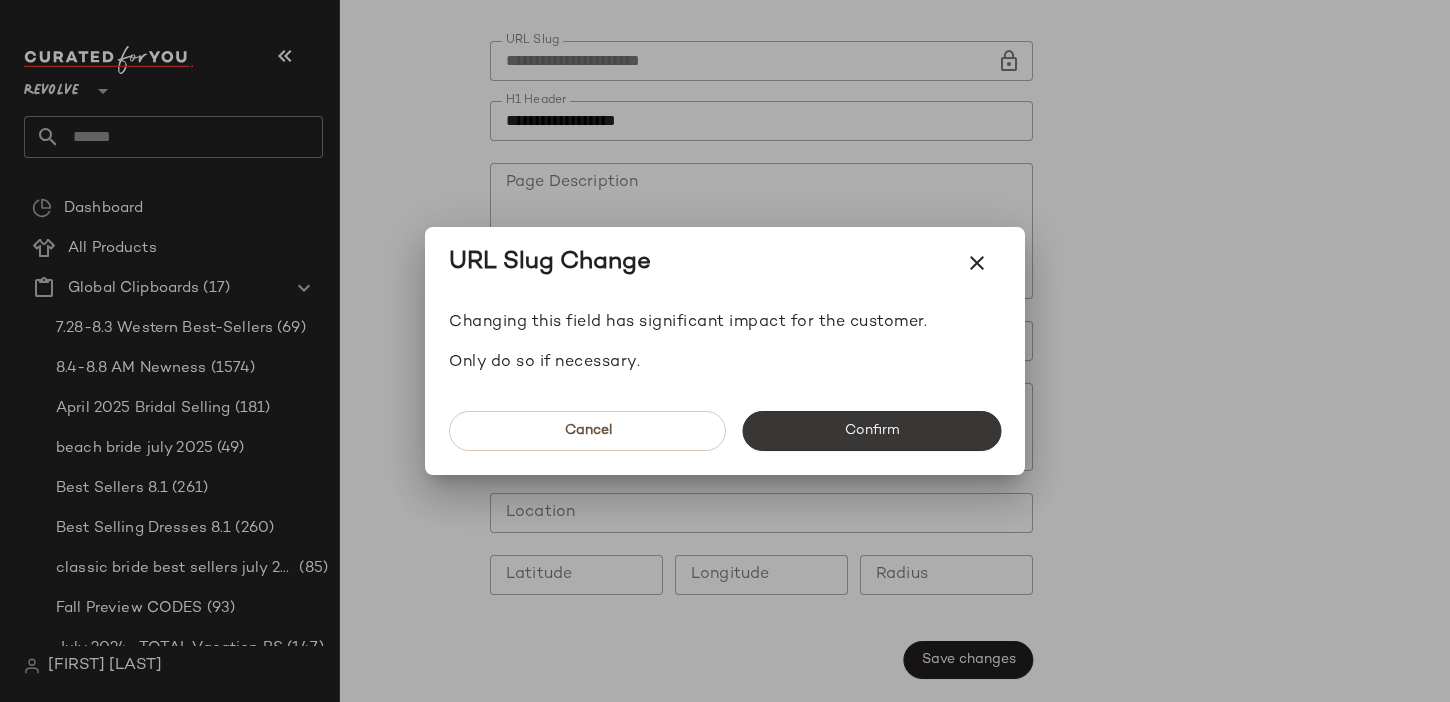 click on "Confirm" 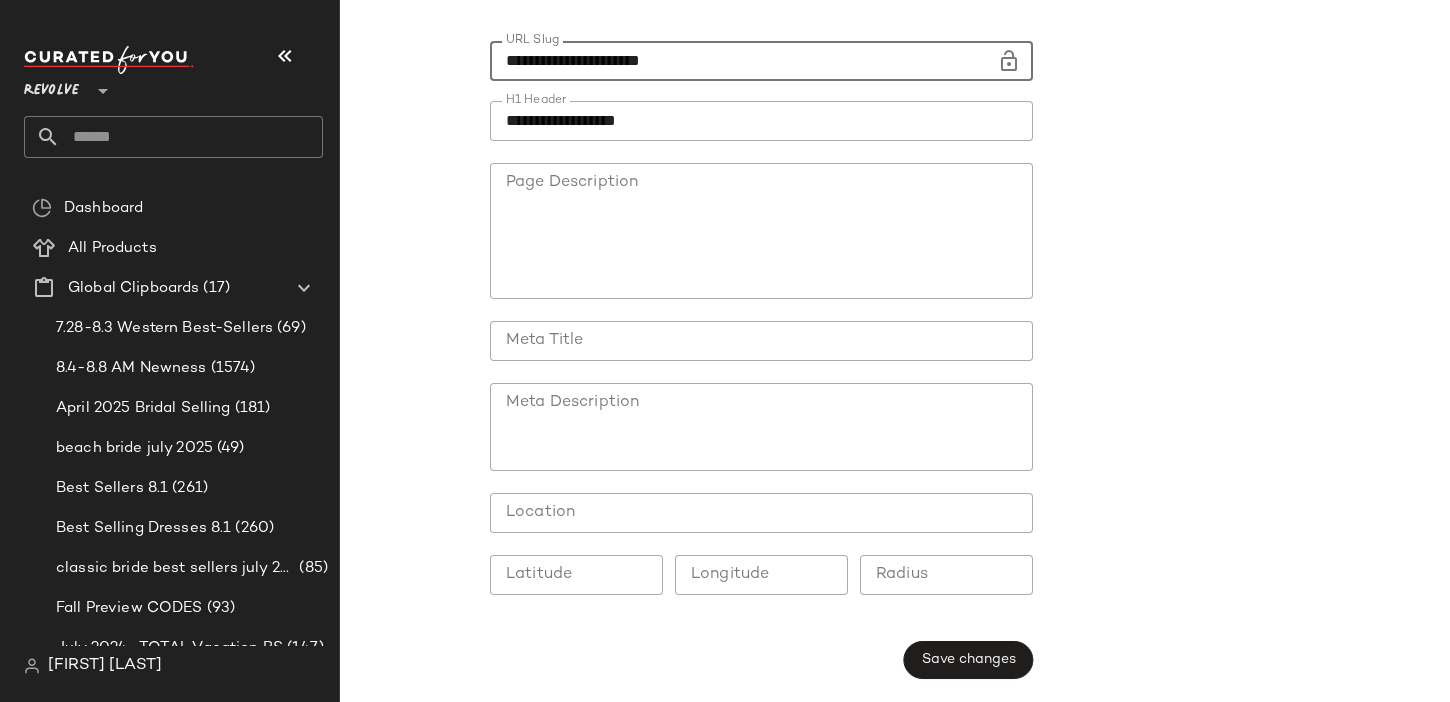 click on "**********" 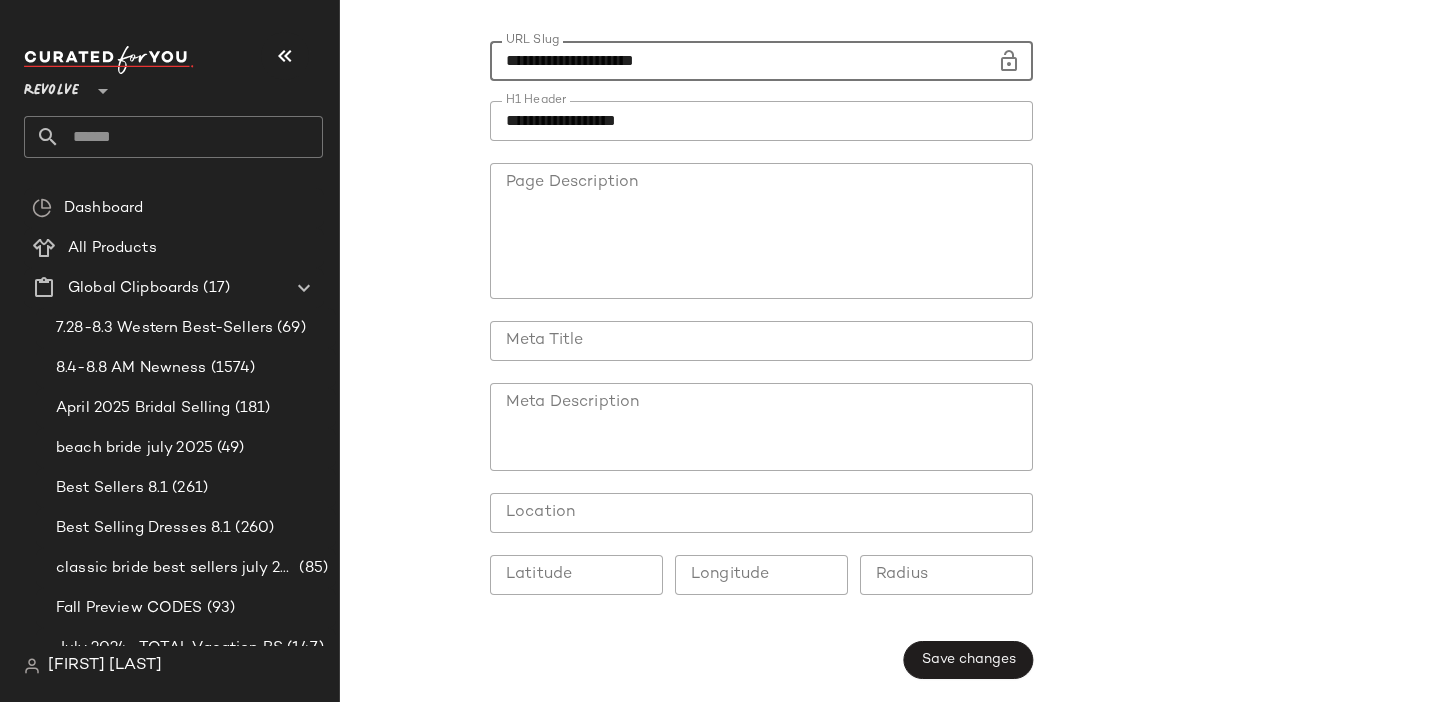 click on "**********" 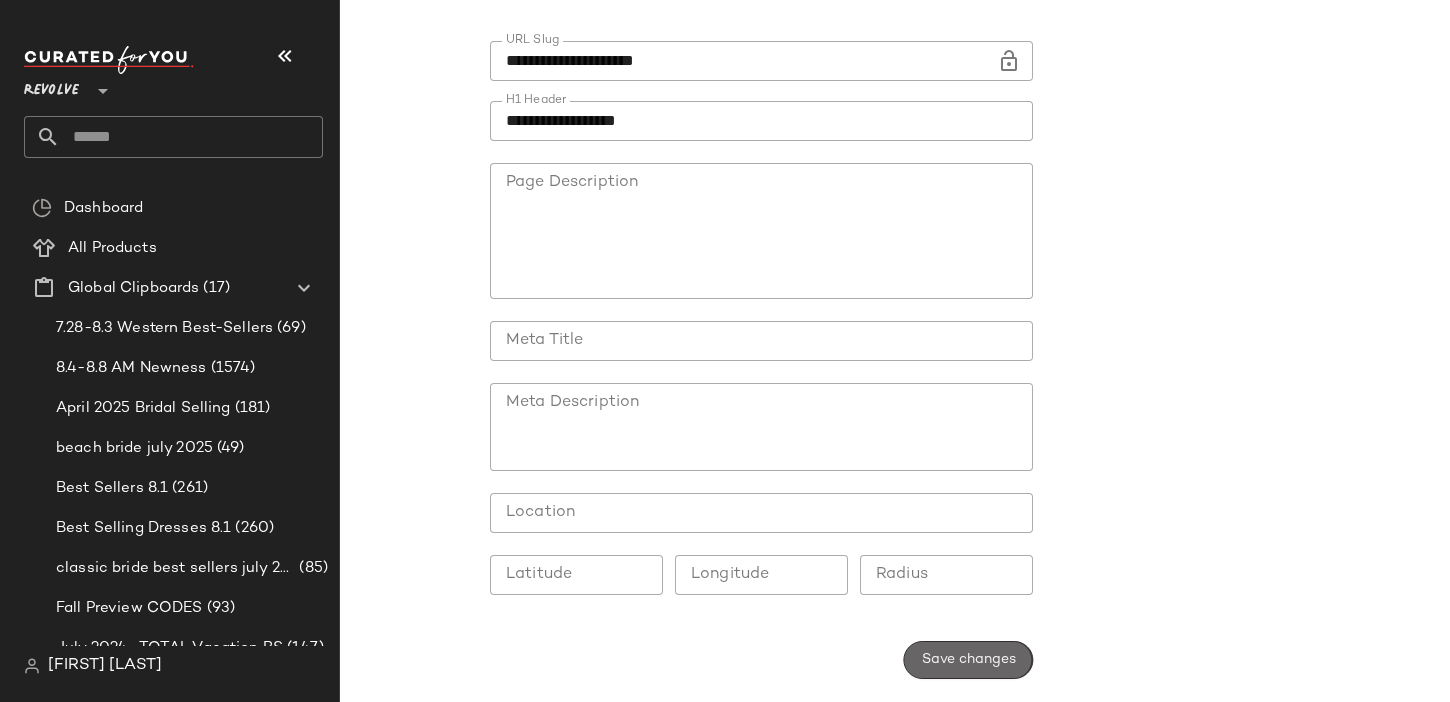 click on "Save changes" 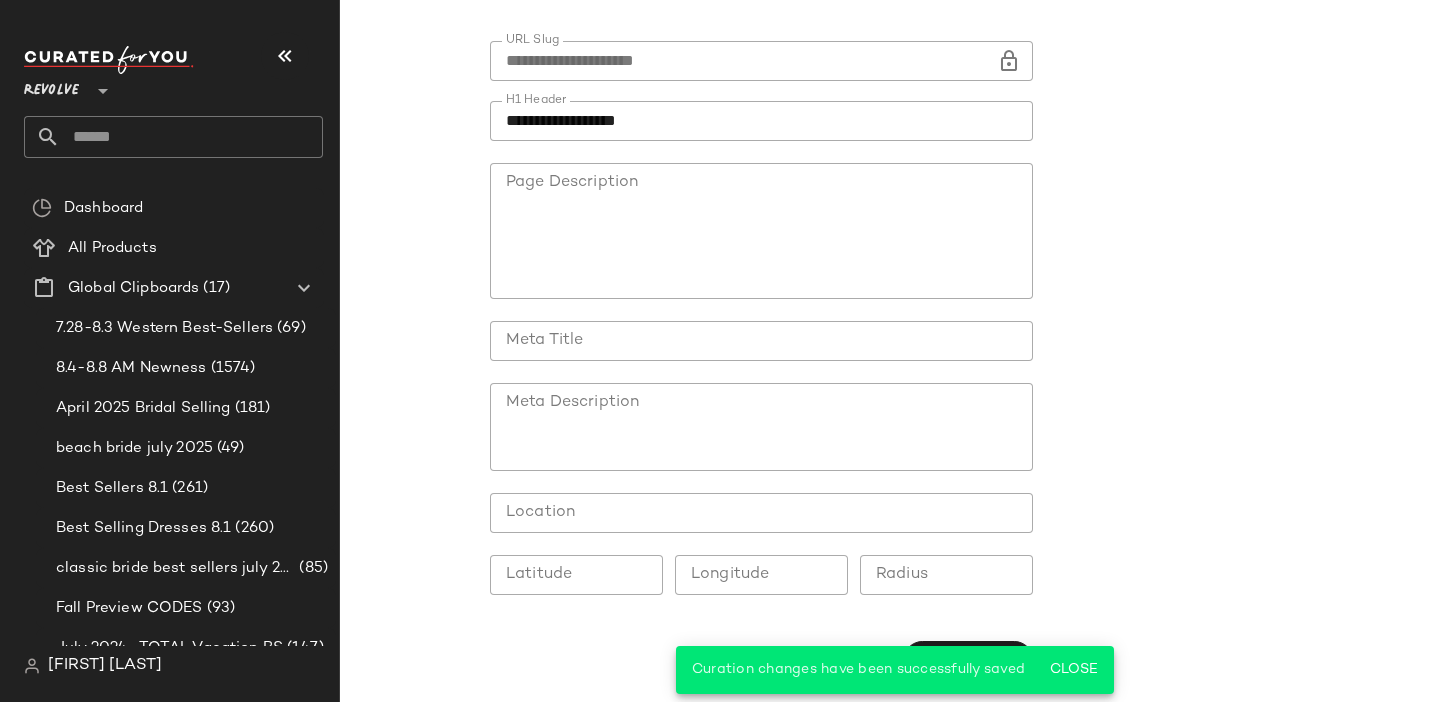 scroll, scrollTop: 0, scrollLeft: 0, axis: both 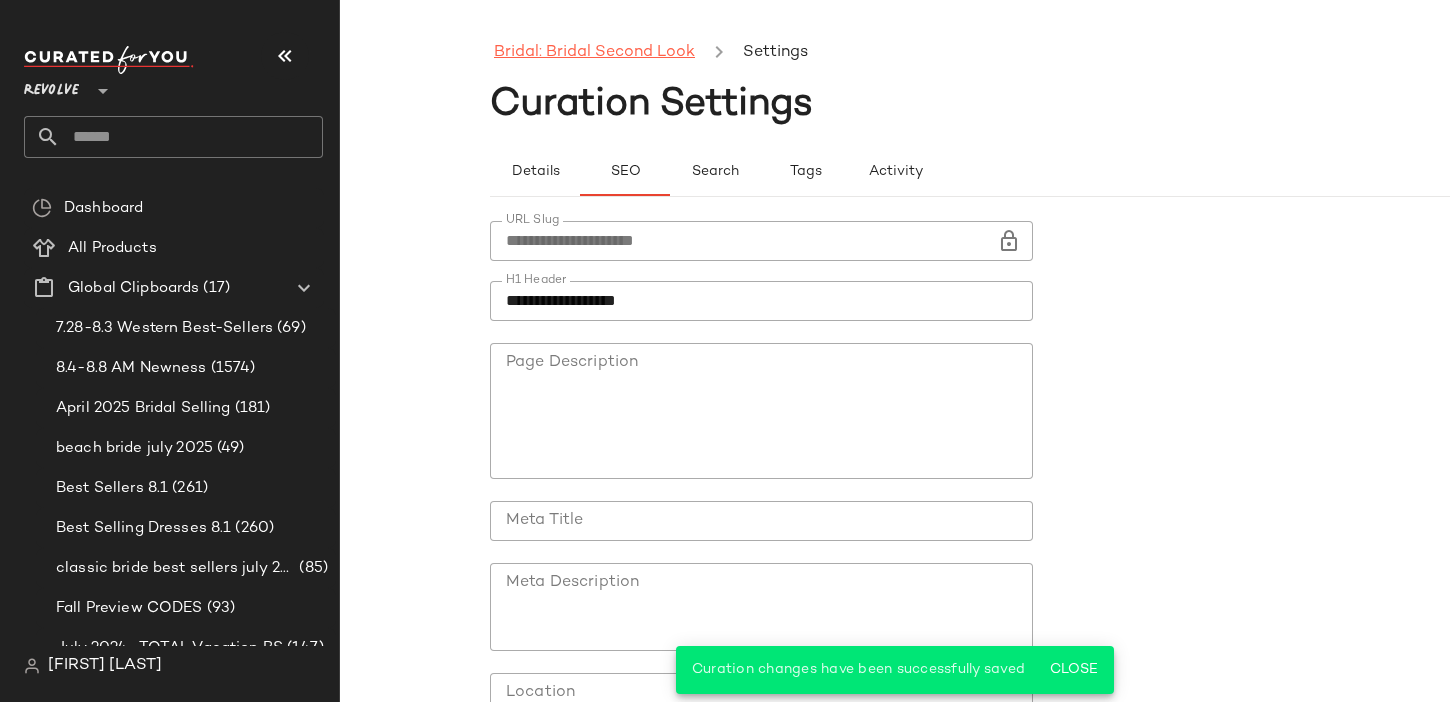 click on "Bridal: Bridal Second Look" at bounding box center (594, 53) 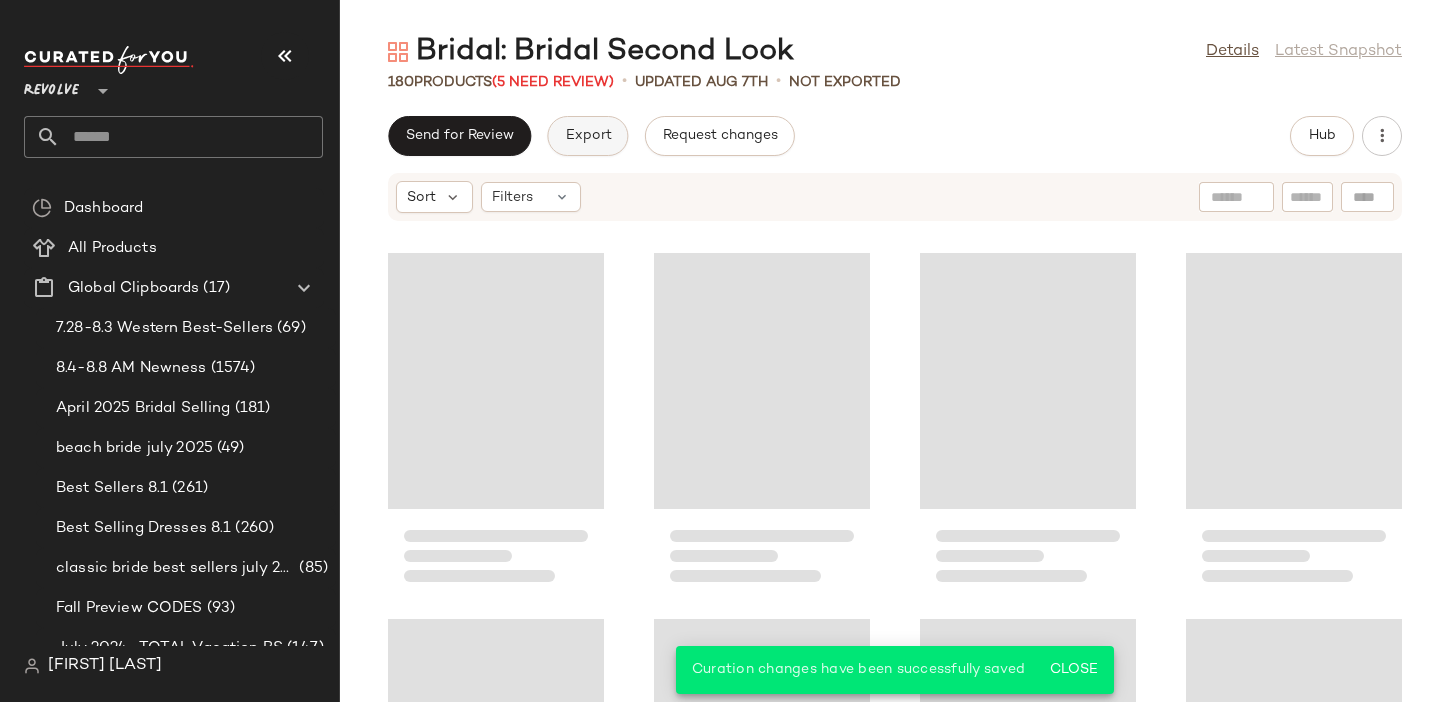 click on "Export" at bounding box center (587, 136) 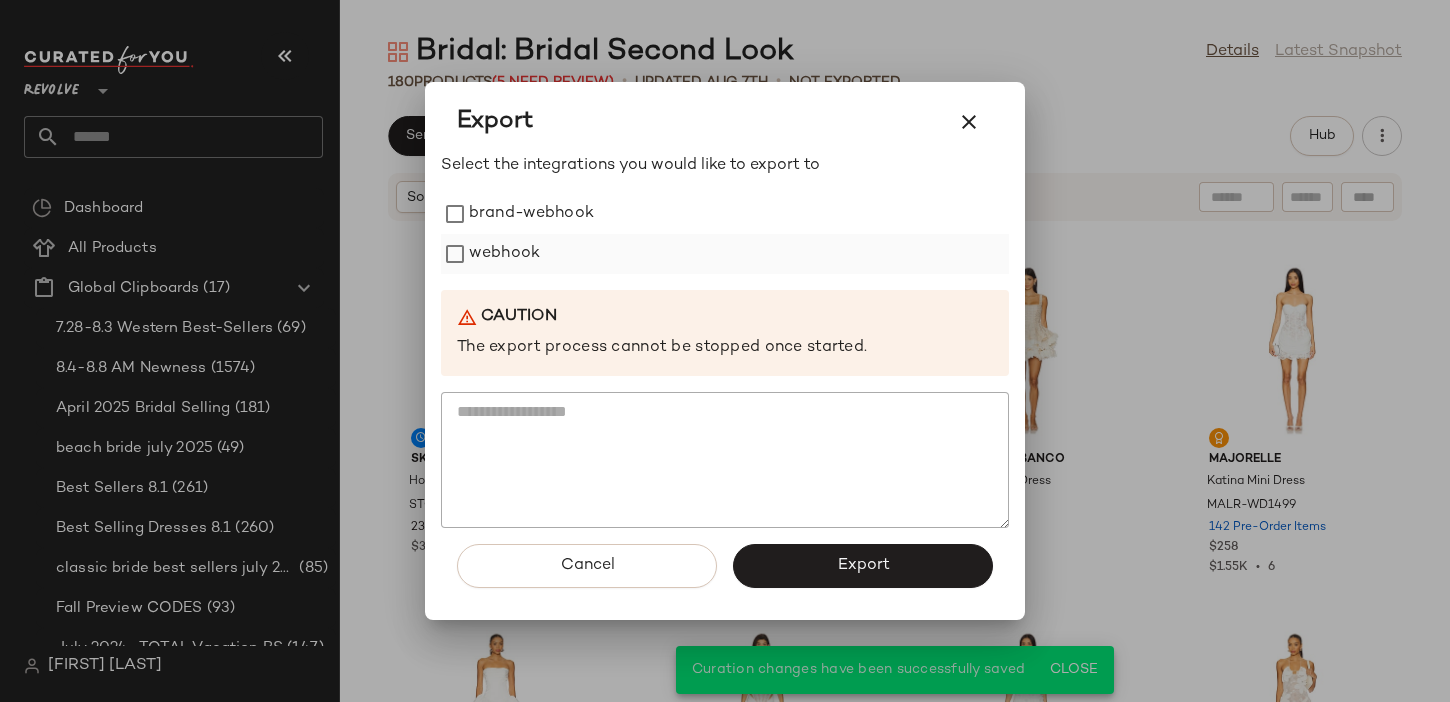 click on "webhook" at bounding box center (504, 254) 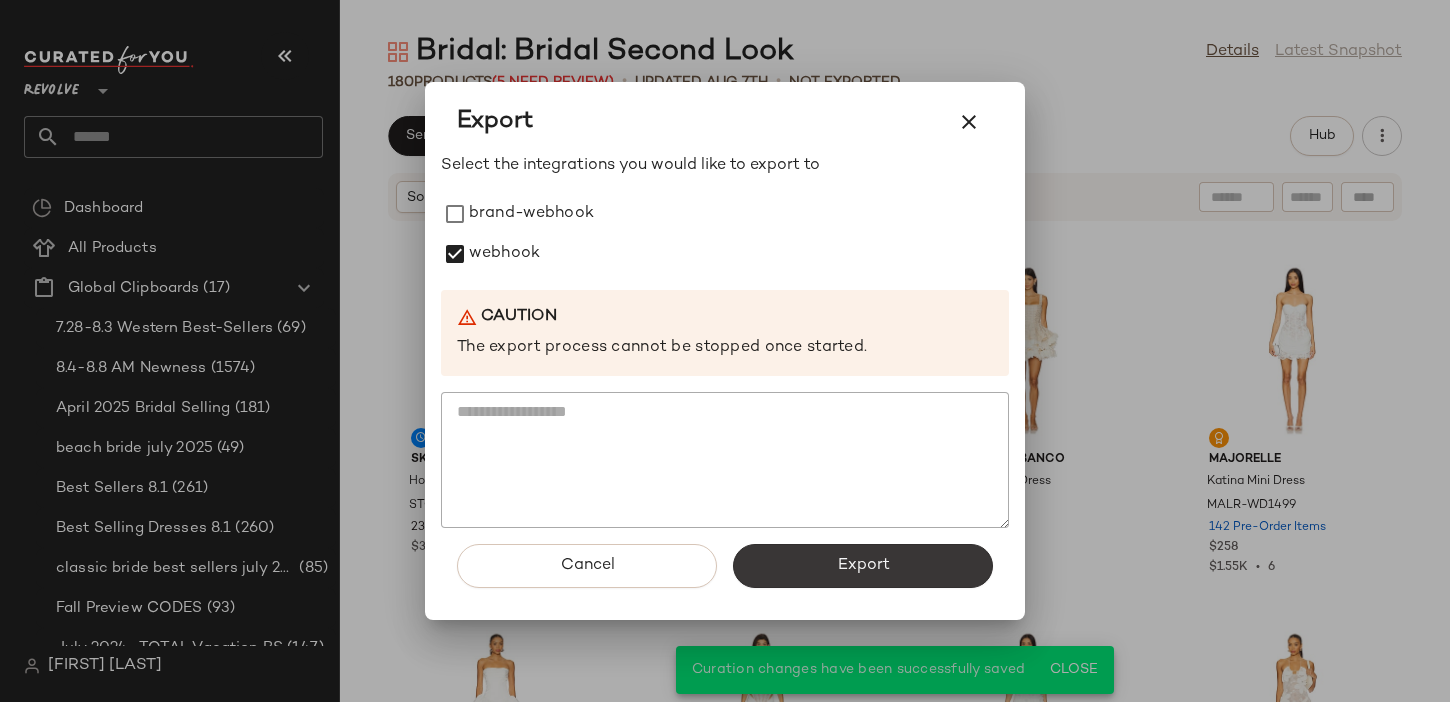 click on "Export" at bounding box center (863, 566) 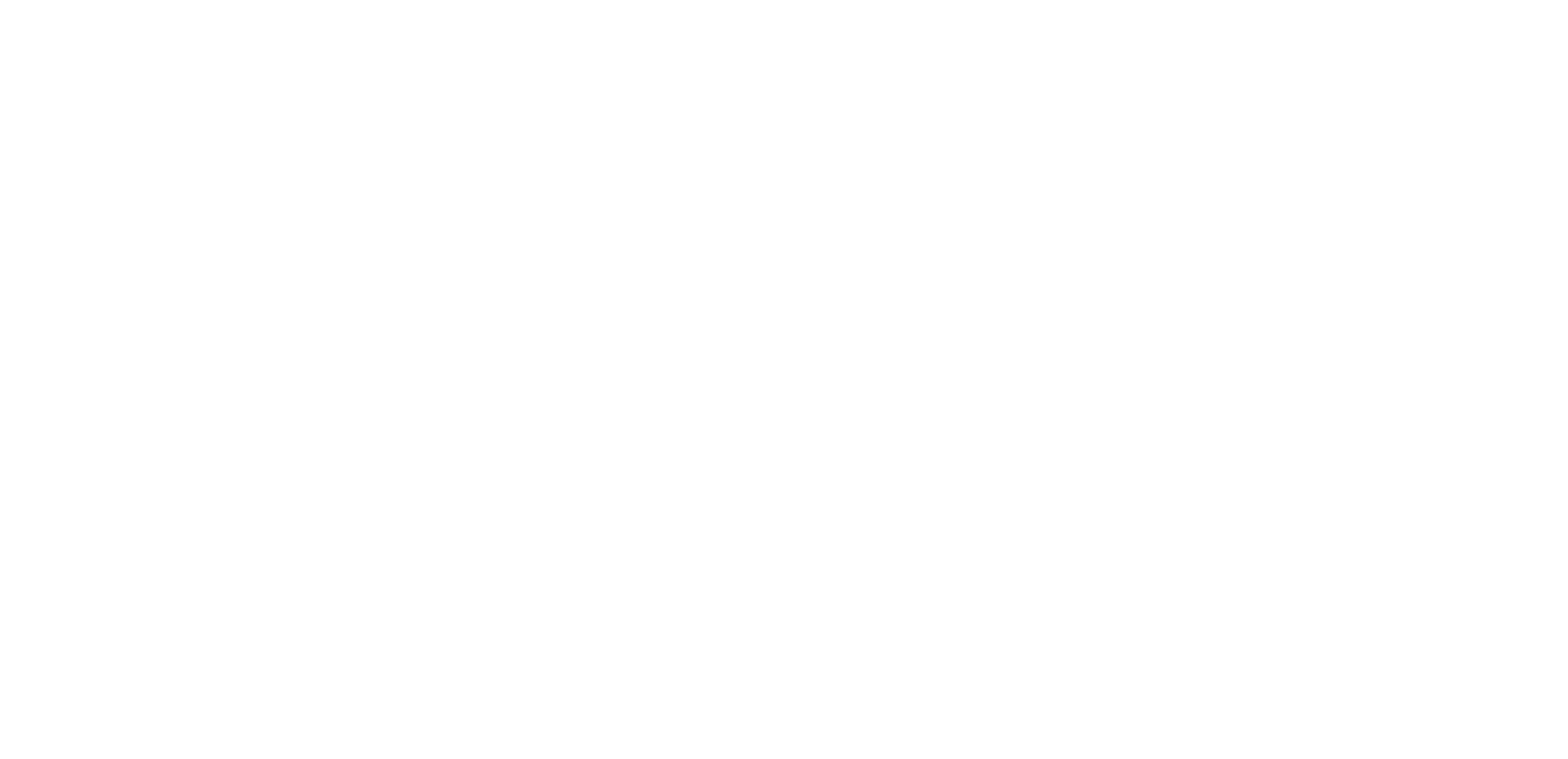 scroll, scrollTop: 0, scrollLeft: 0, axis: both 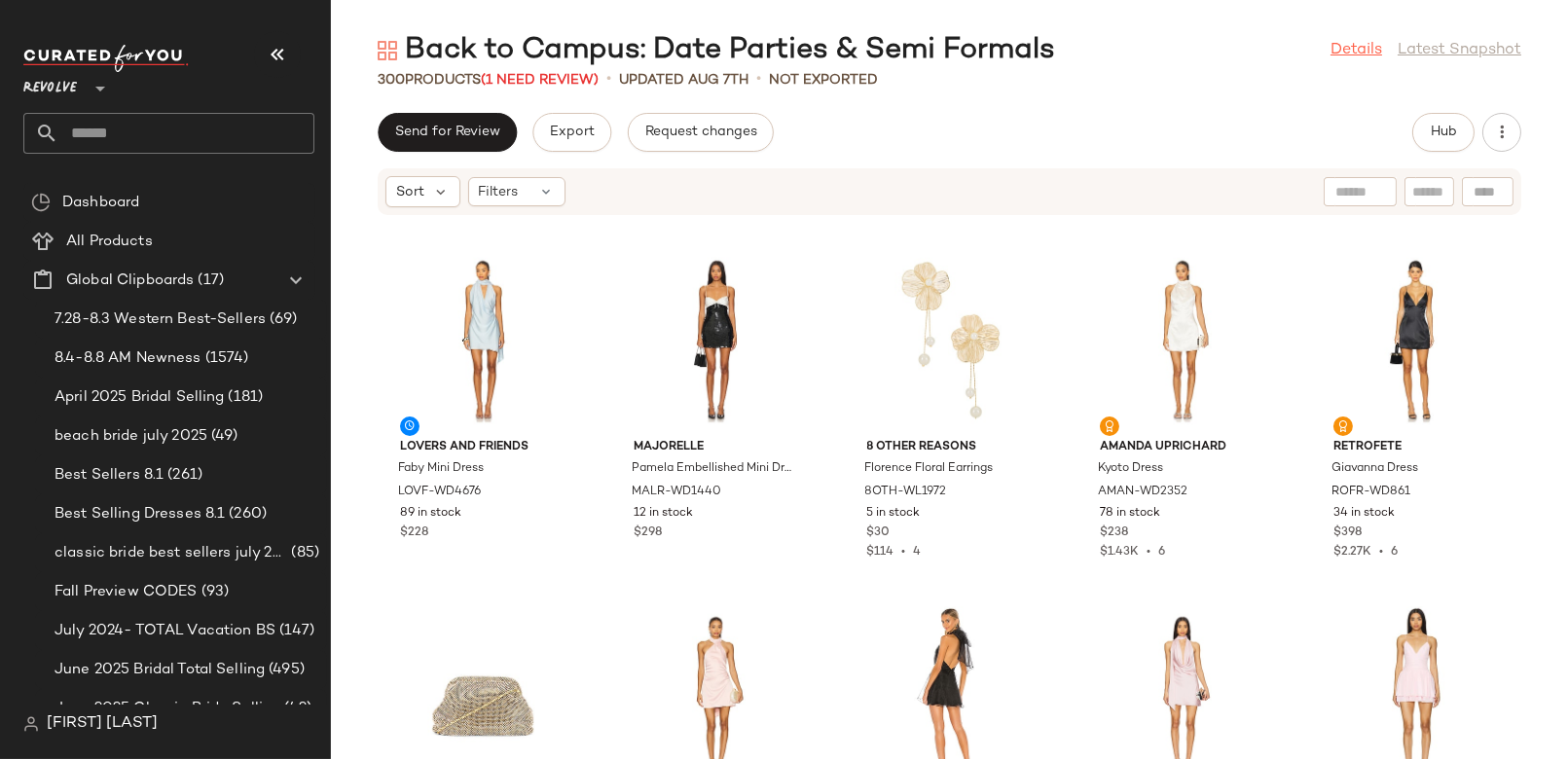 click on "Details" at bounding box center (1356, 51) 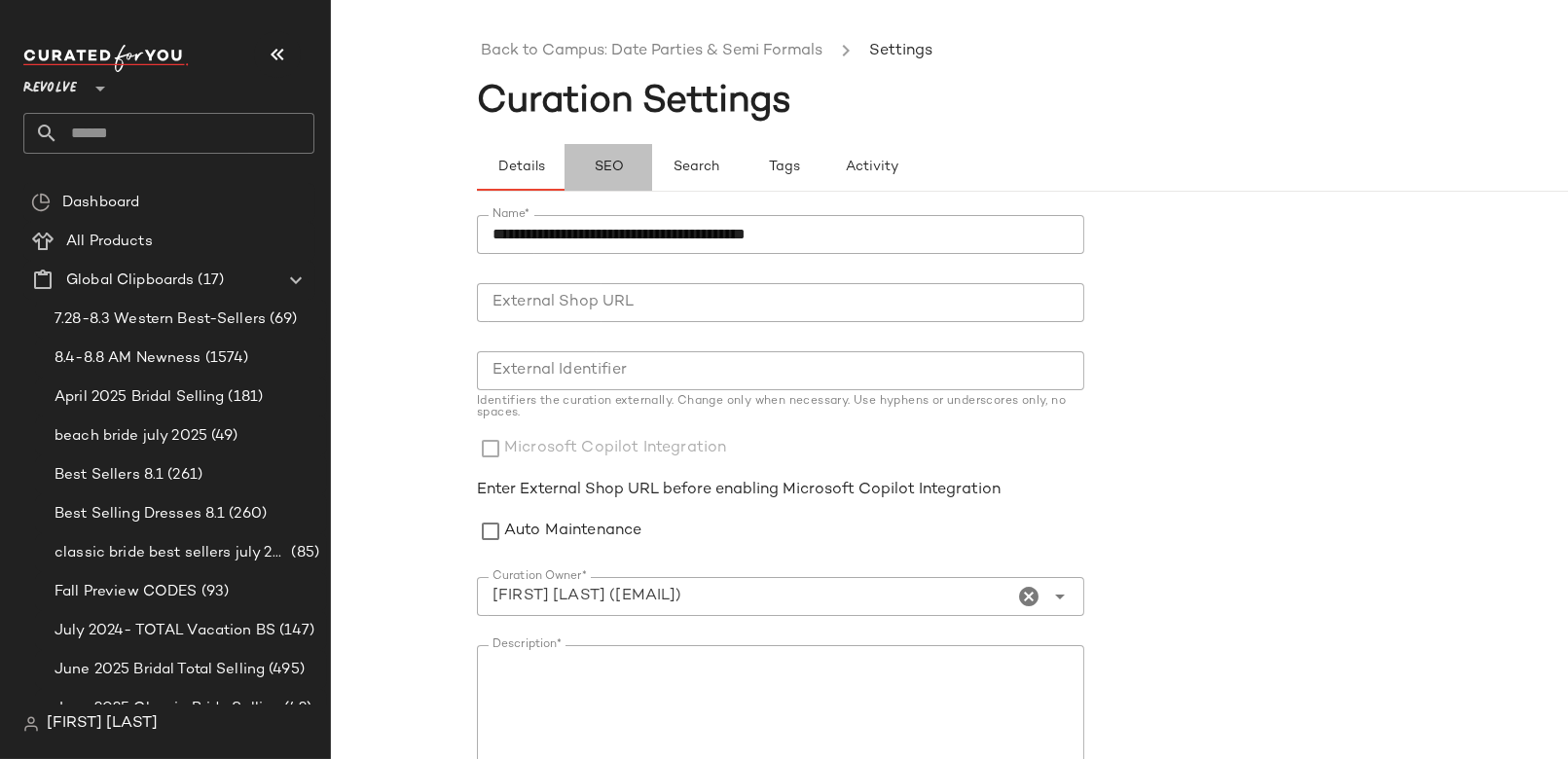 click on "SEO" 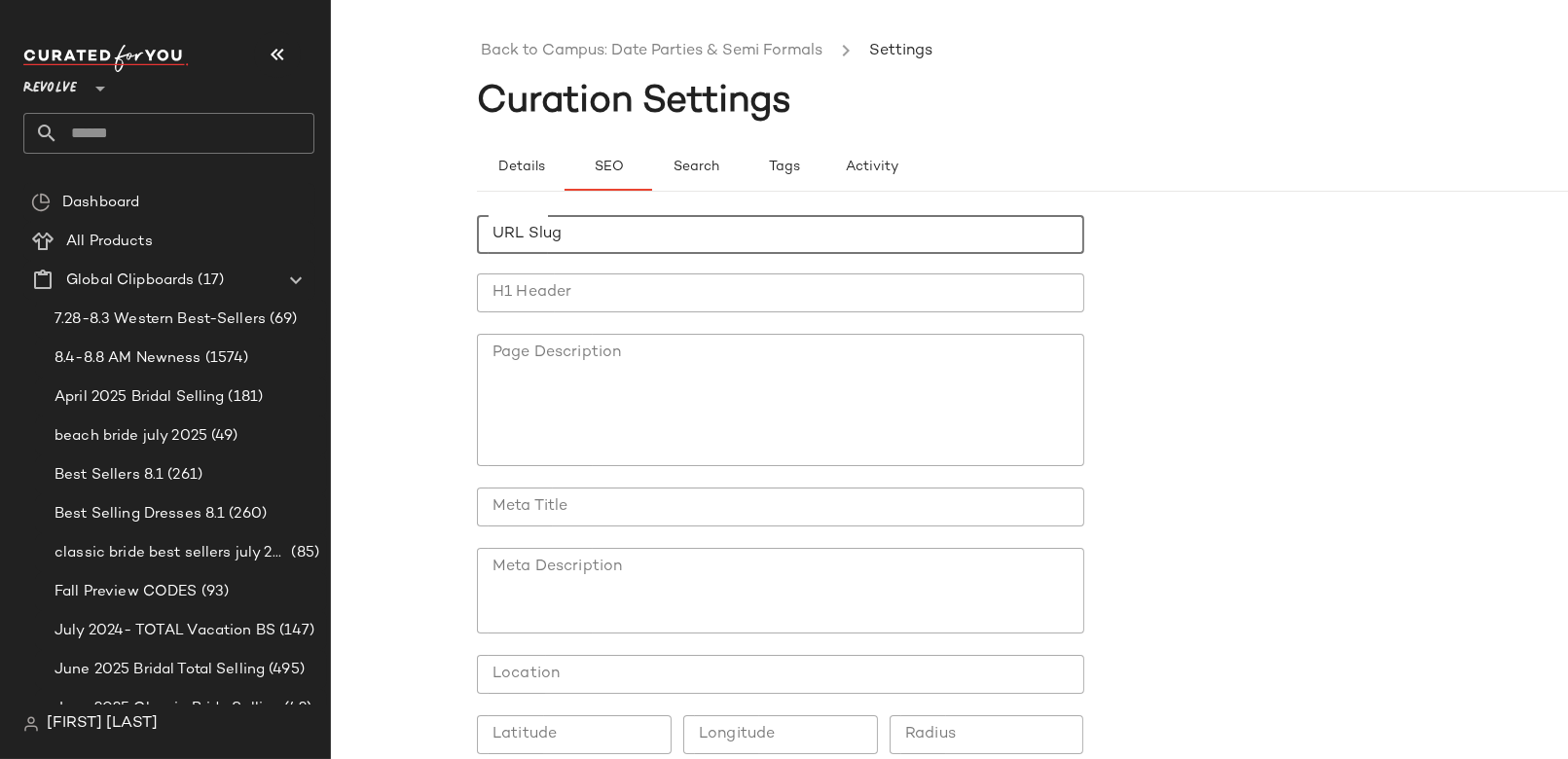click on "URL Slug" 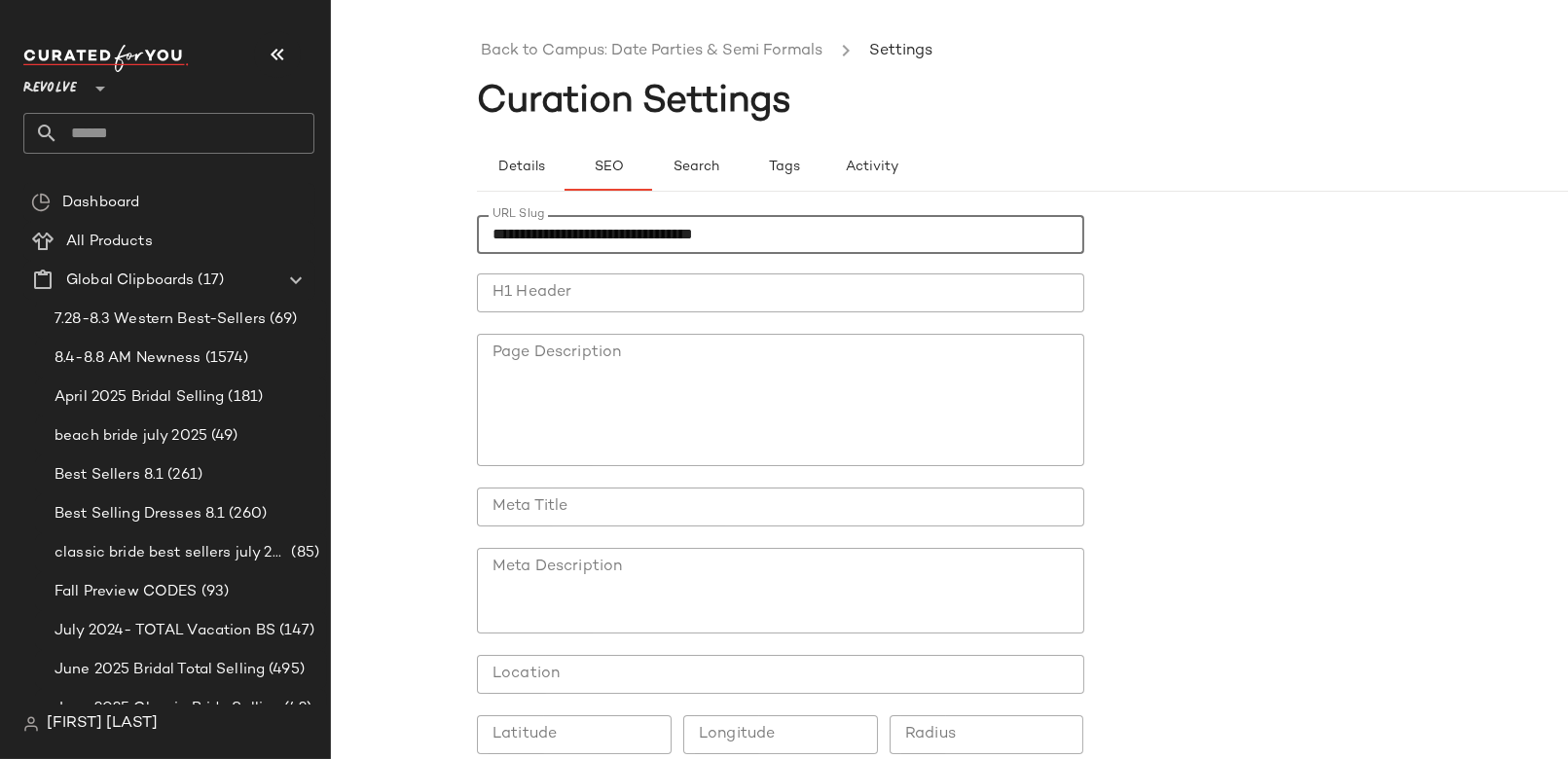 type on "**********" 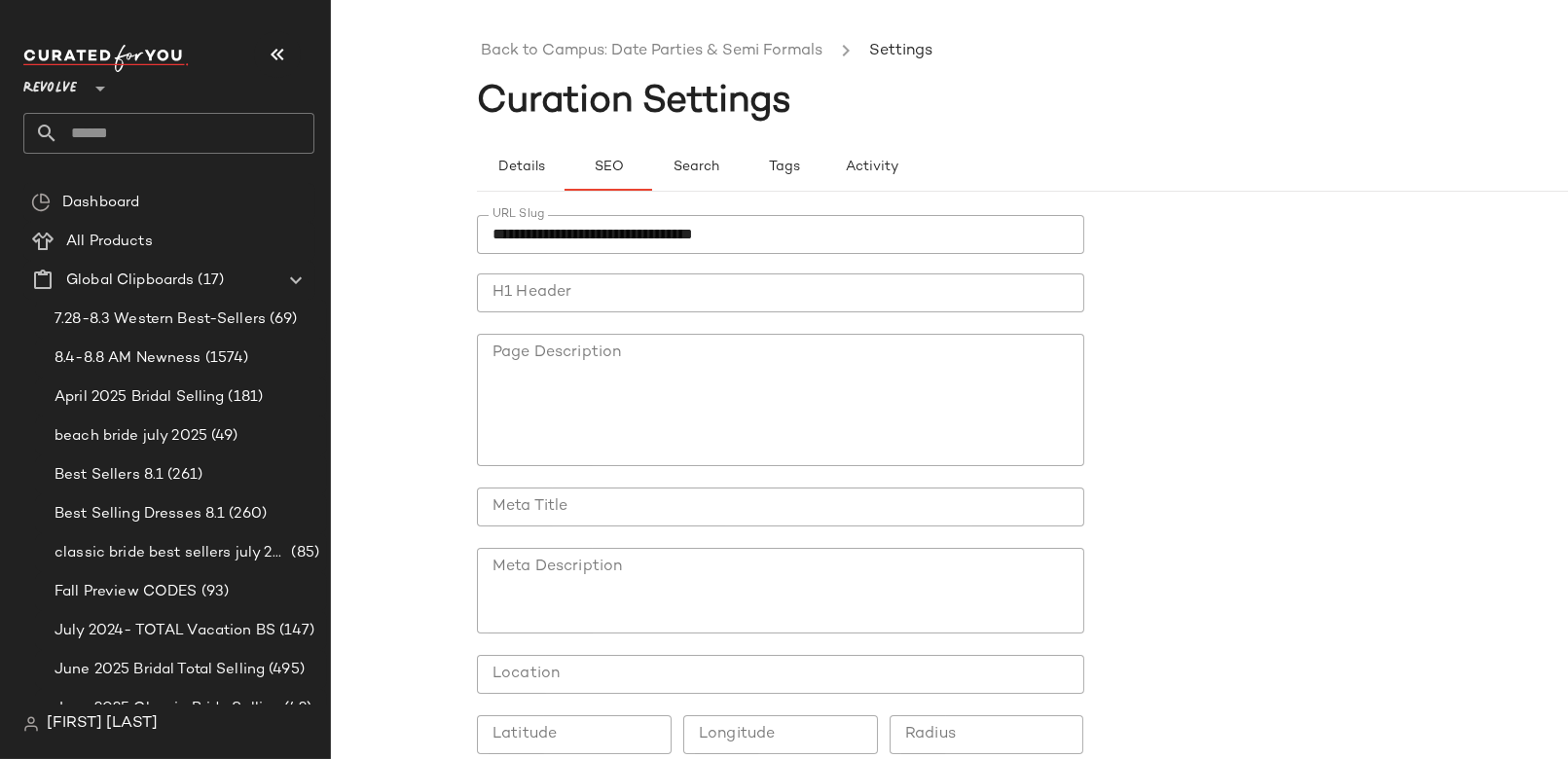 click at bounding box center (781, 327) 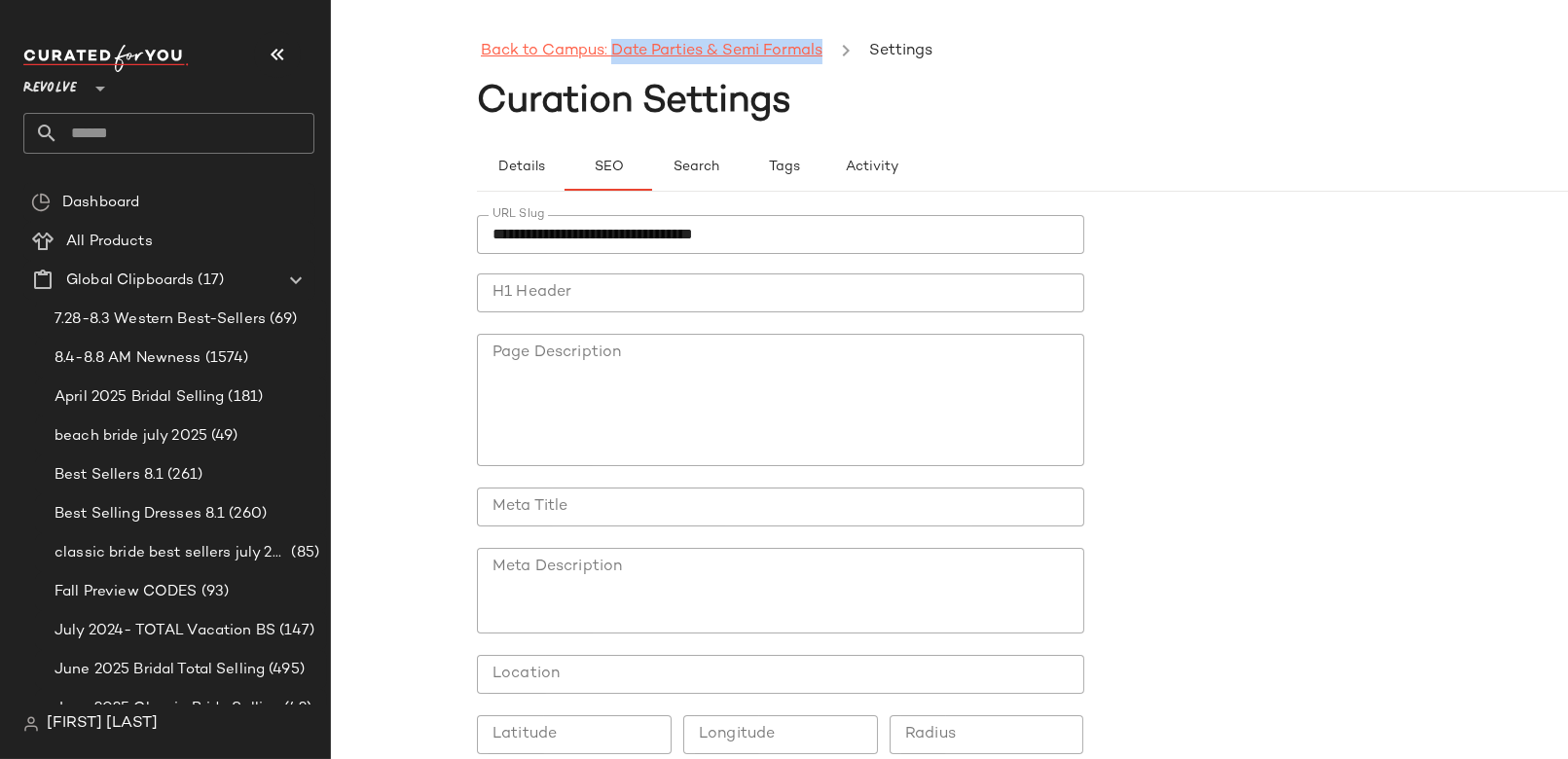 drag, startPoint x: 832, startPoint y: 44, endPoint x: 611, endPoint y: 46, distance: 221.009 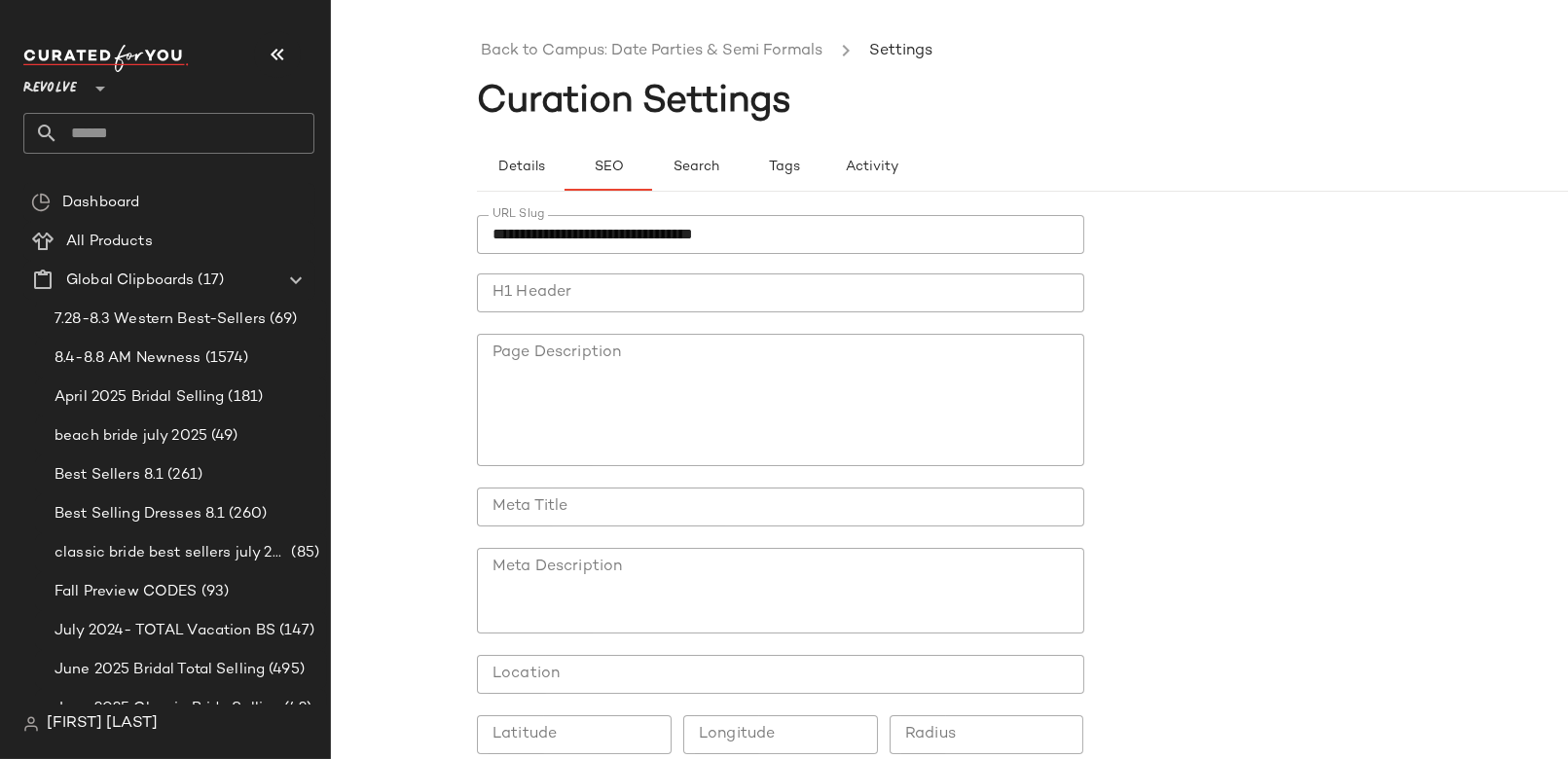 click on "H1 Header" 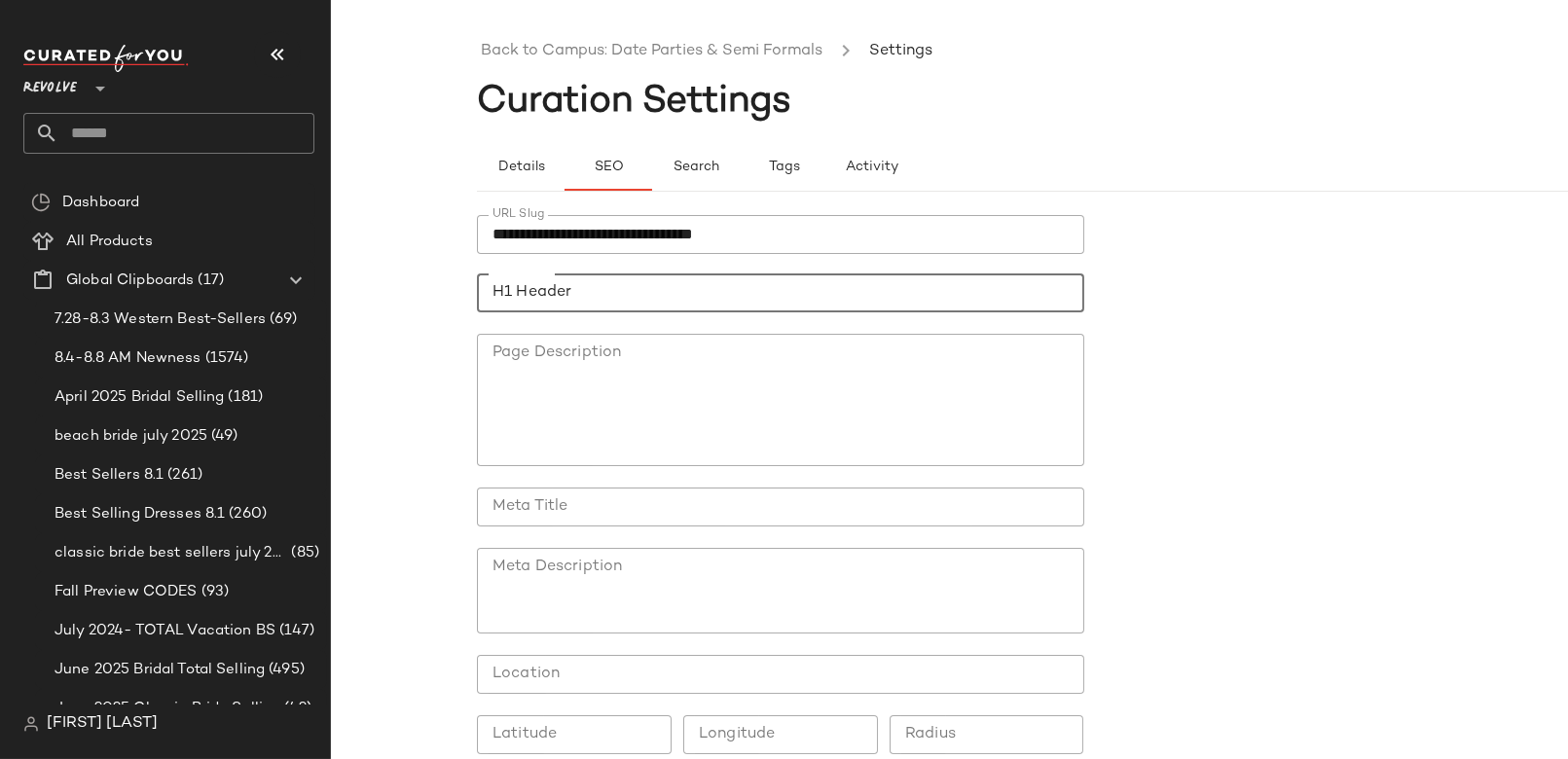 paste on "**********" 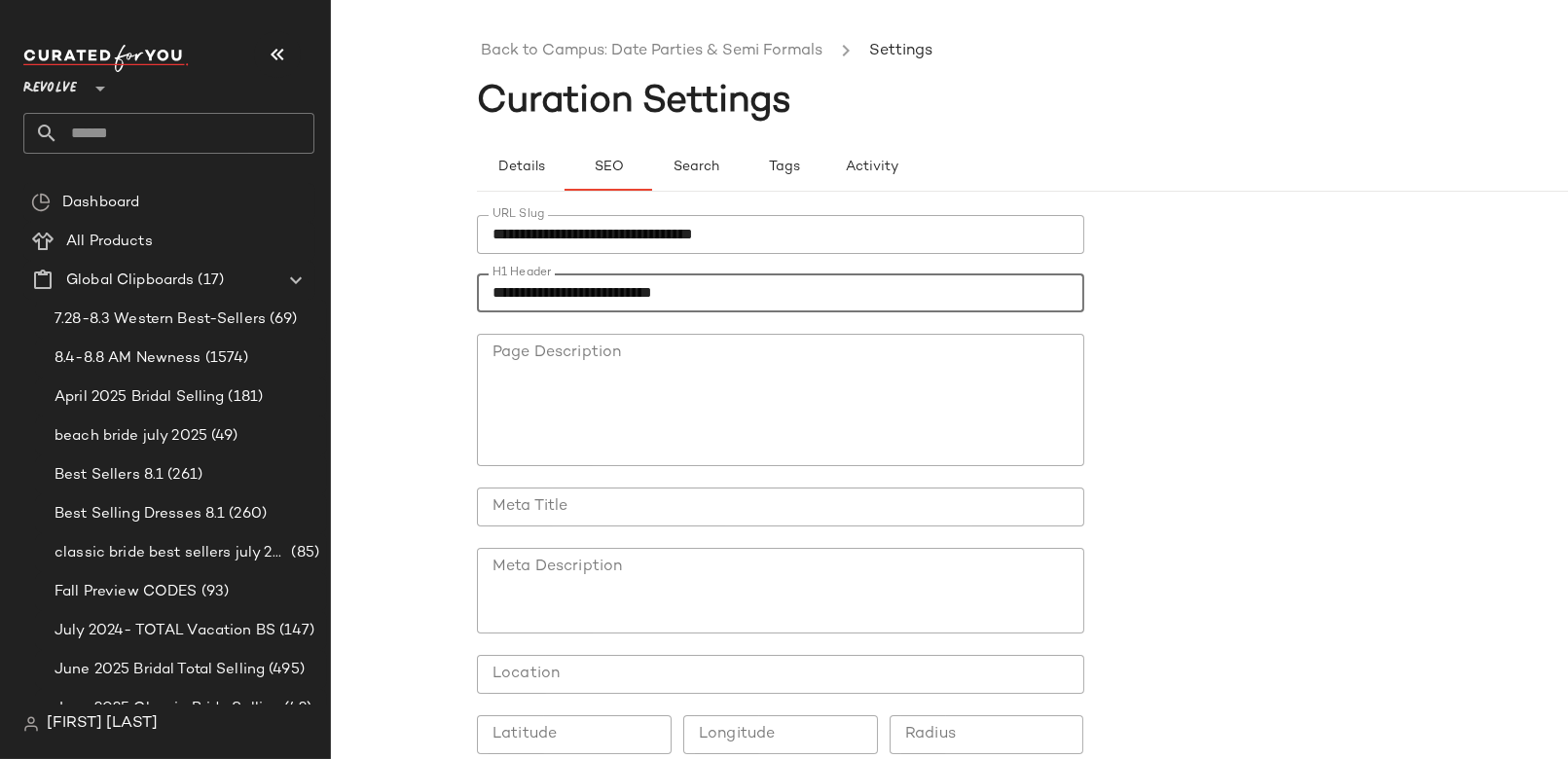 scroll, scrollTop: 99, scrollLeft: 0, axis: vertical 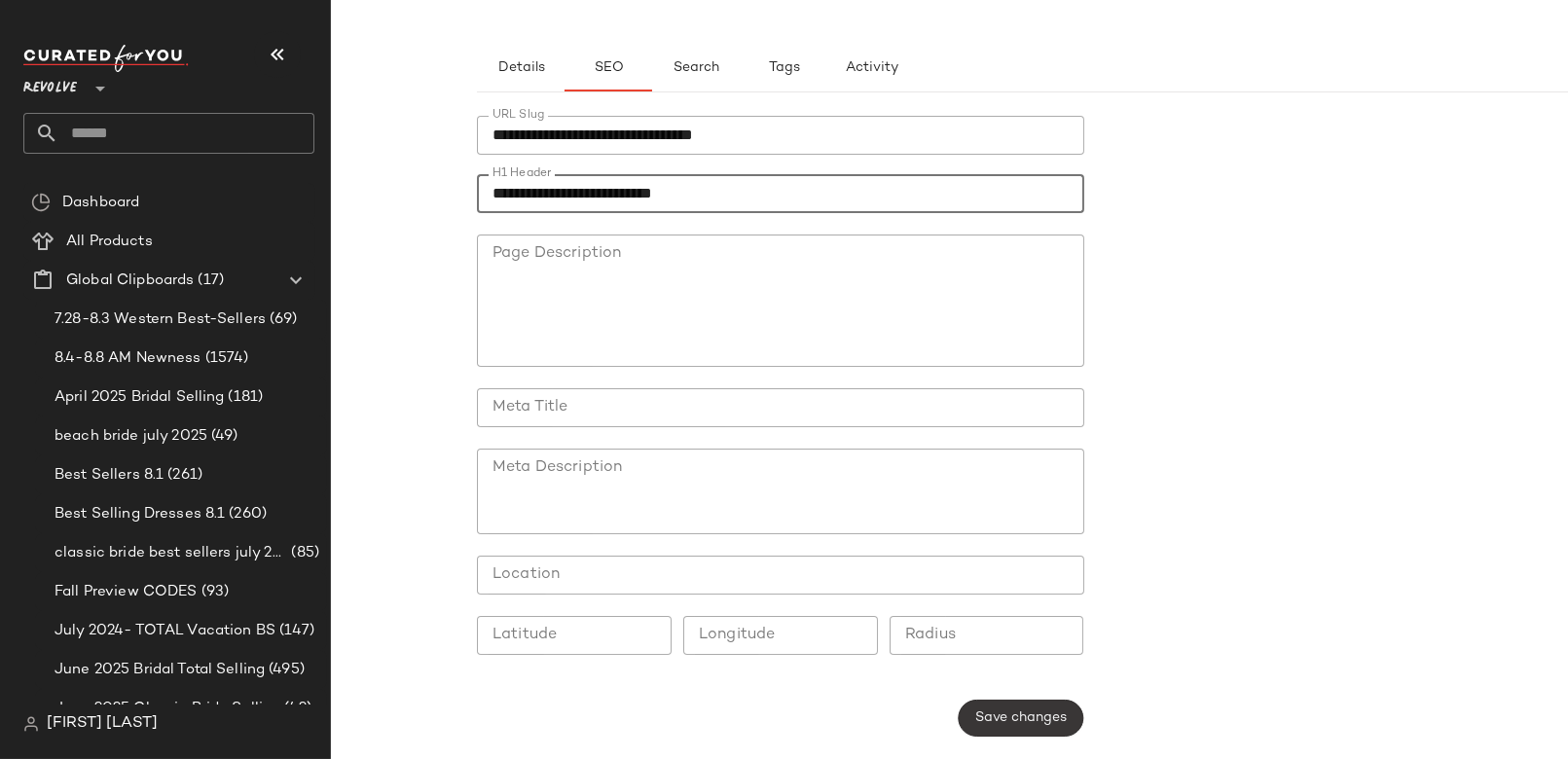 type on "**********" 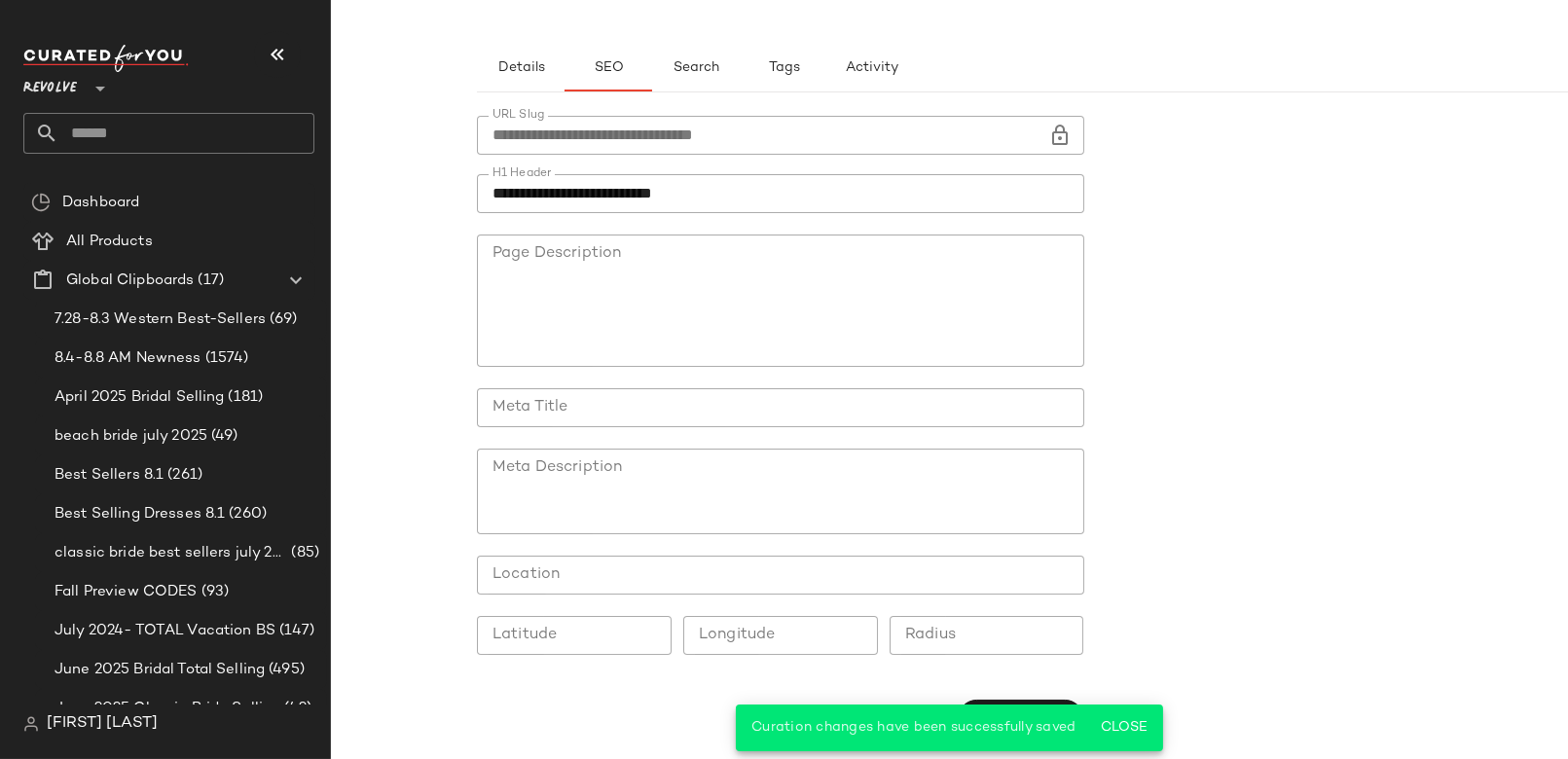 scroll, scrollTop: 0, scrollLeft: 0, axis: both 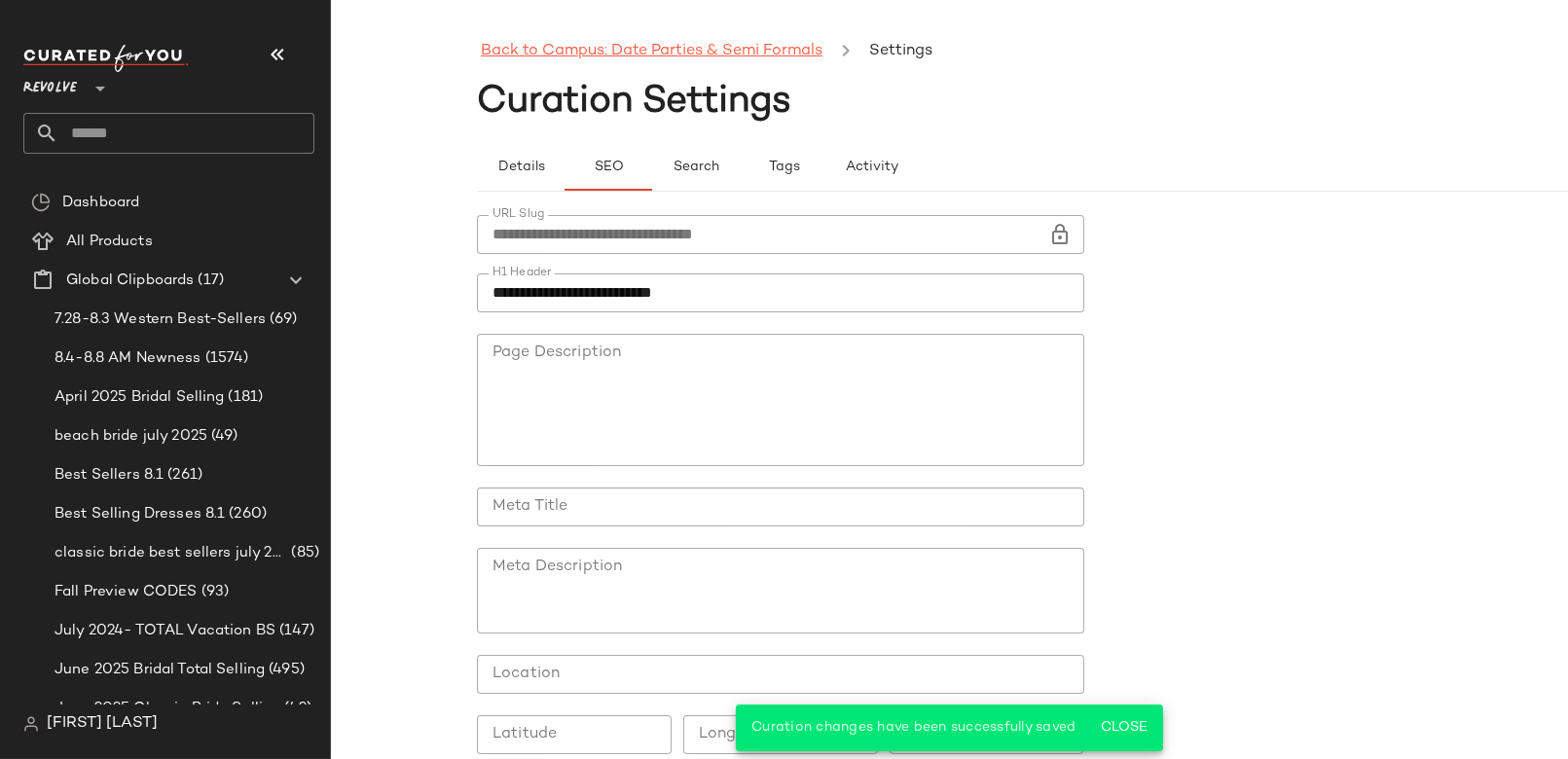 click on "Back to Campus: Date Parties & Semi Formals" at bounding box center [651, 52] 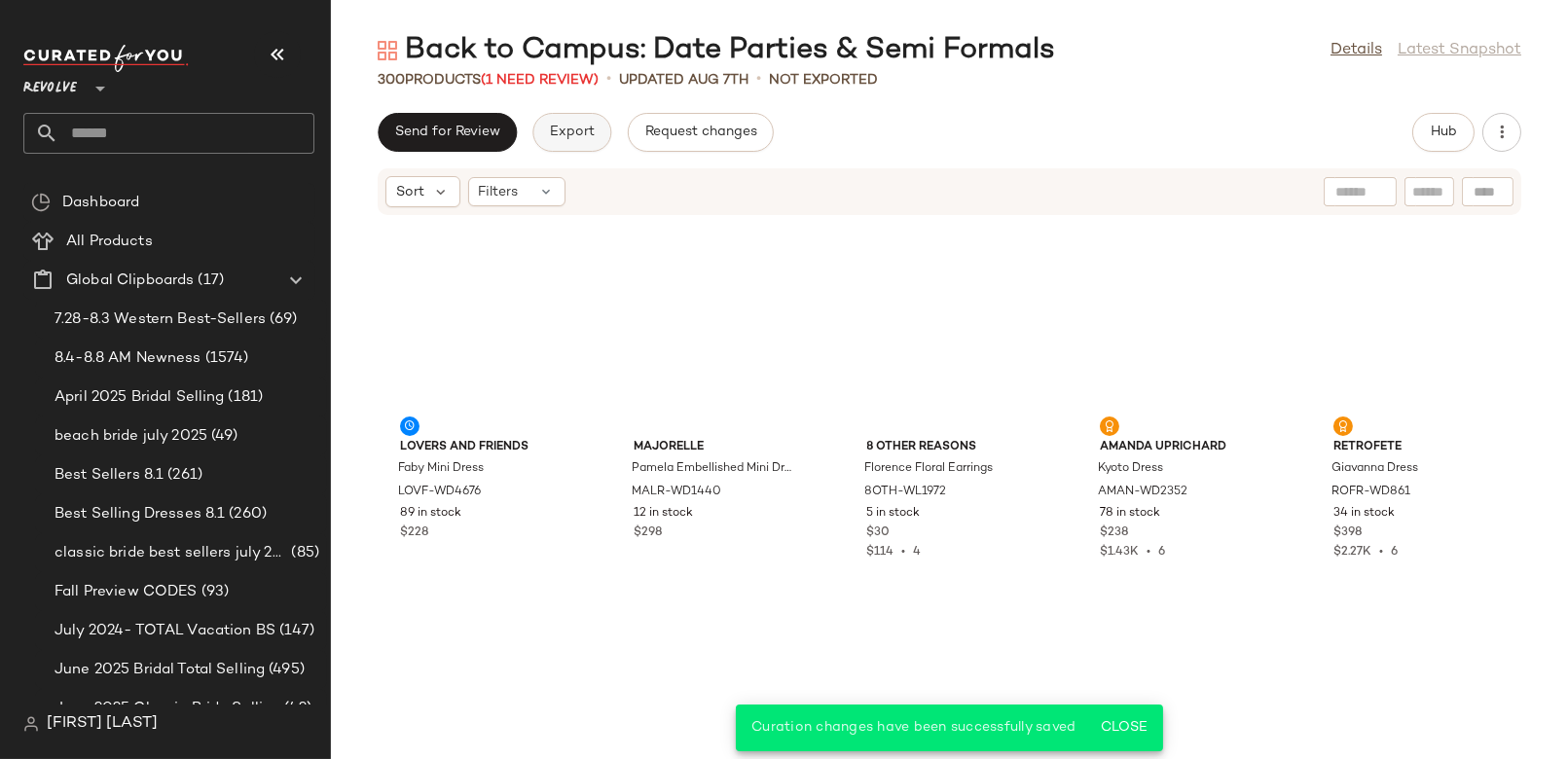 click on "Export" at bounding box center (571, 132) 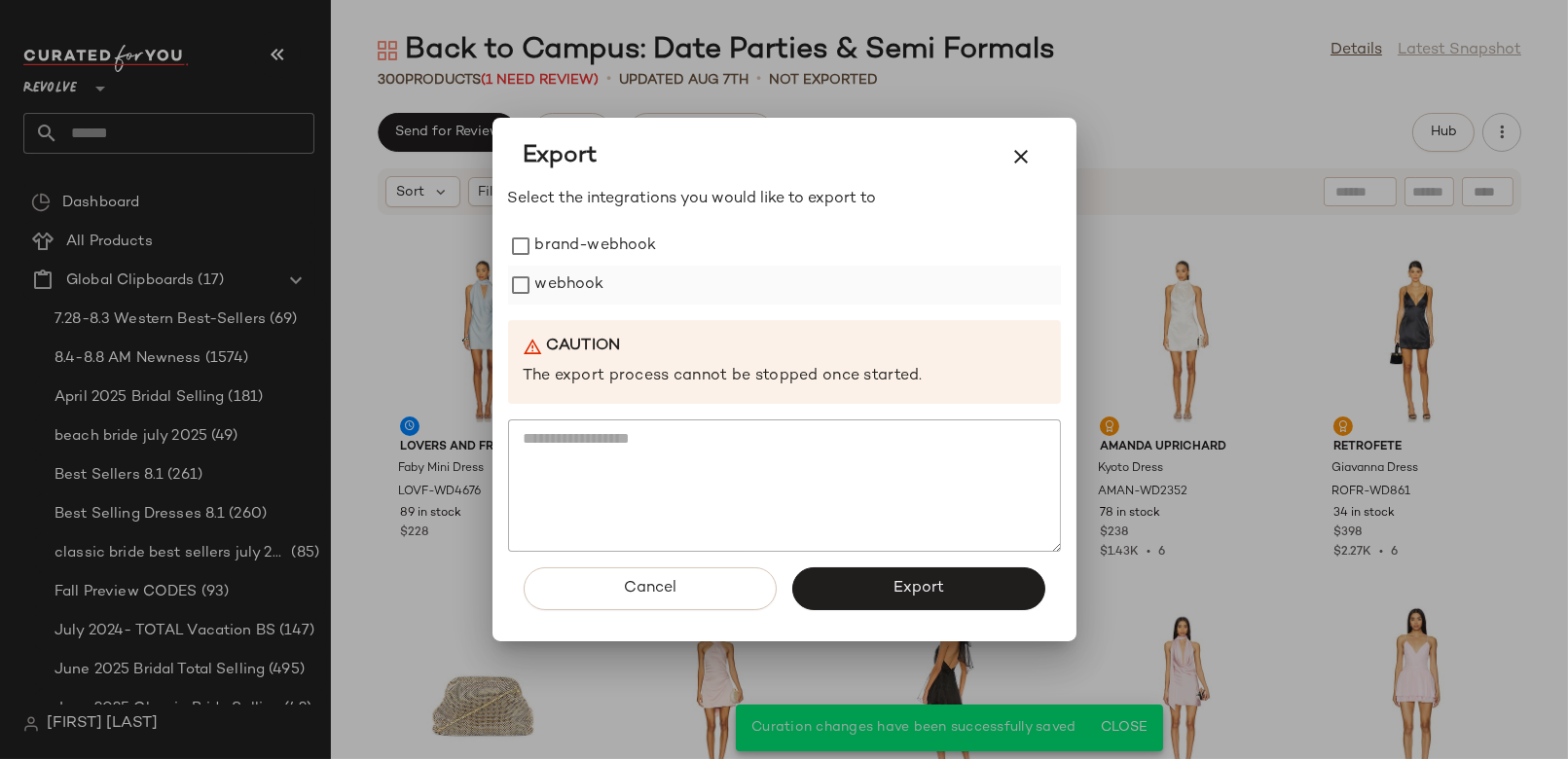 click on "webhook" at bounding box center (569, 285) 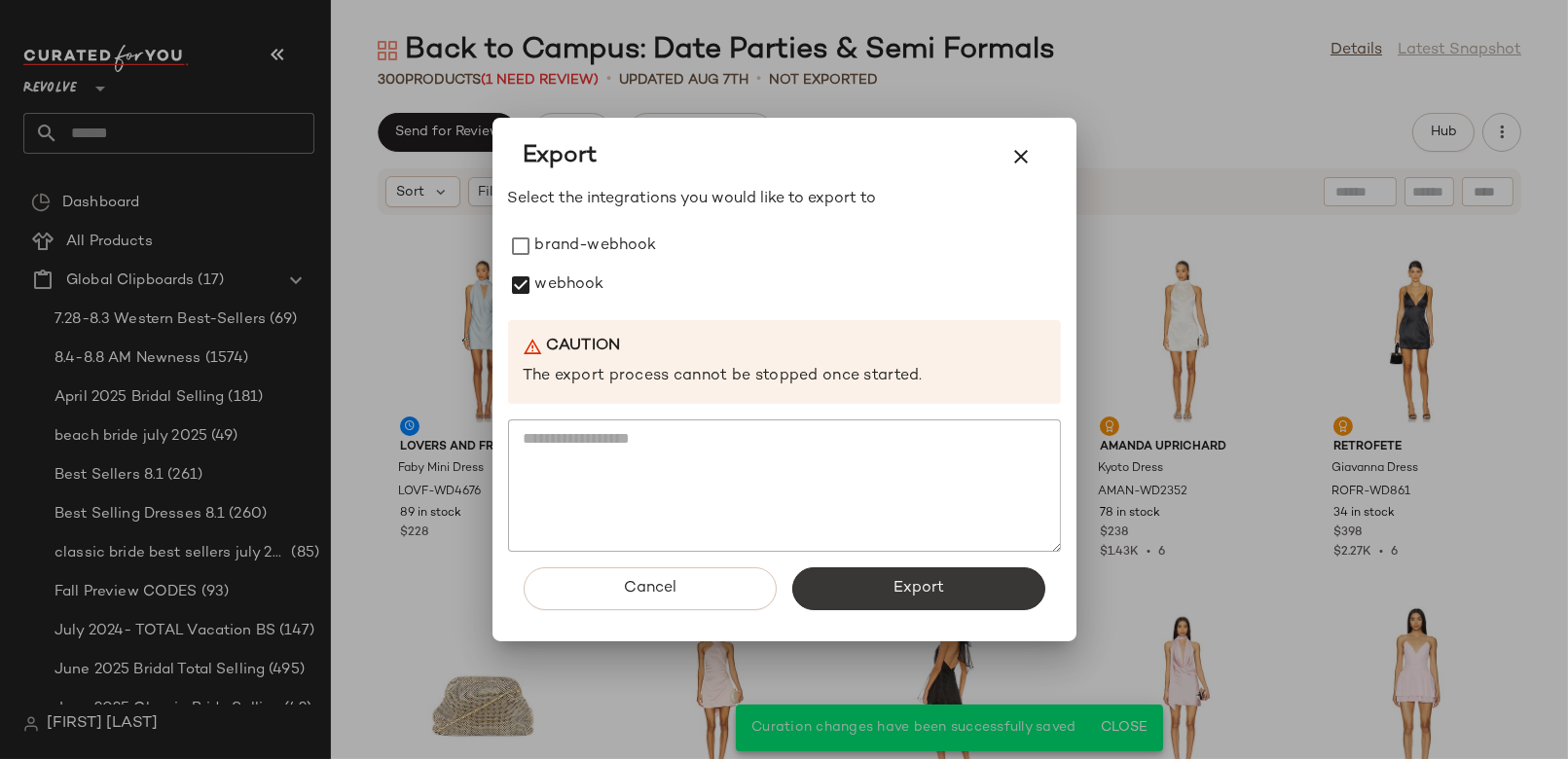 click on "Export" at bounding box center (919, 589) 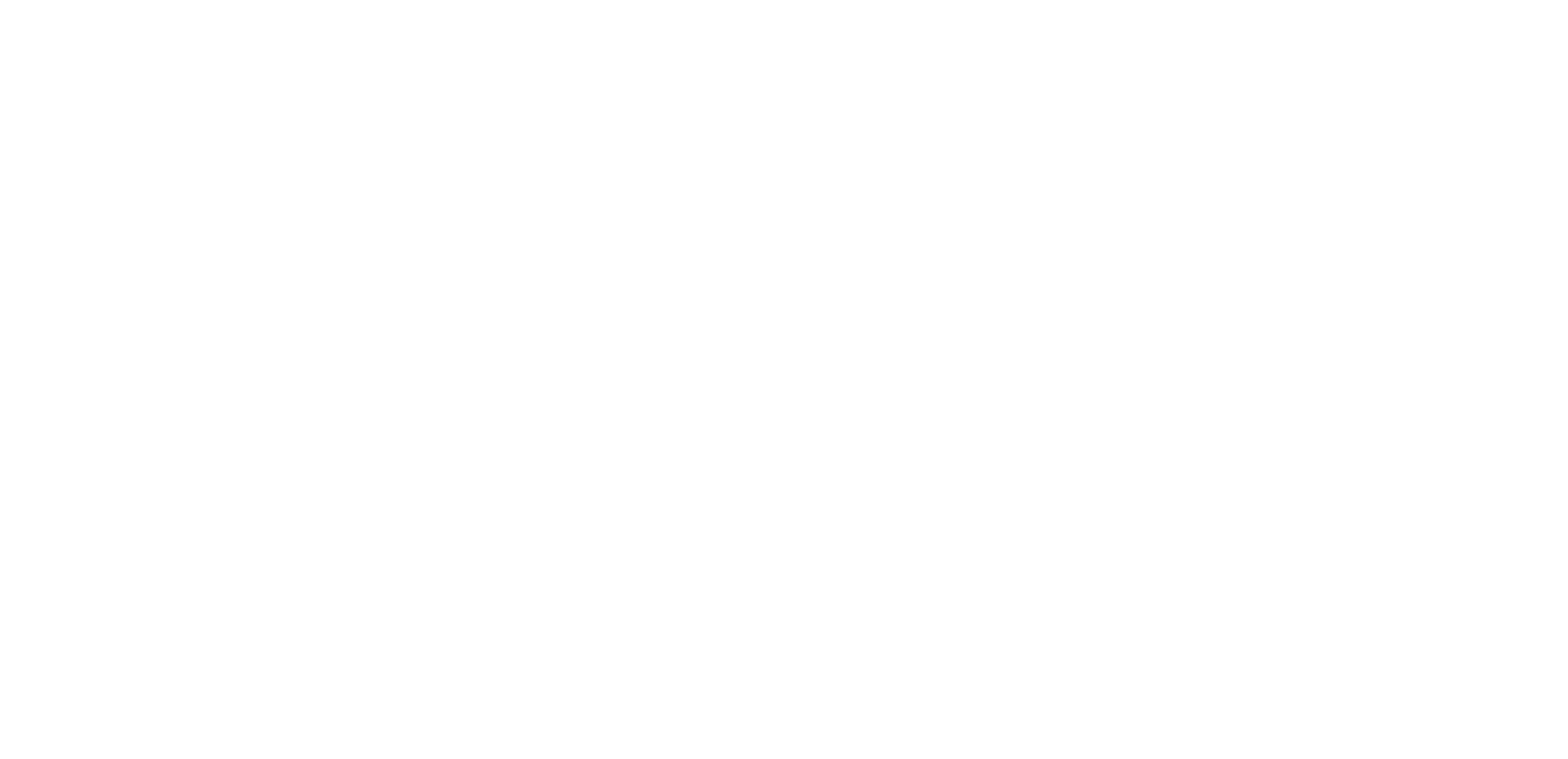 scroll, scrollTop: 0, scrollLeft: 0, axis: both 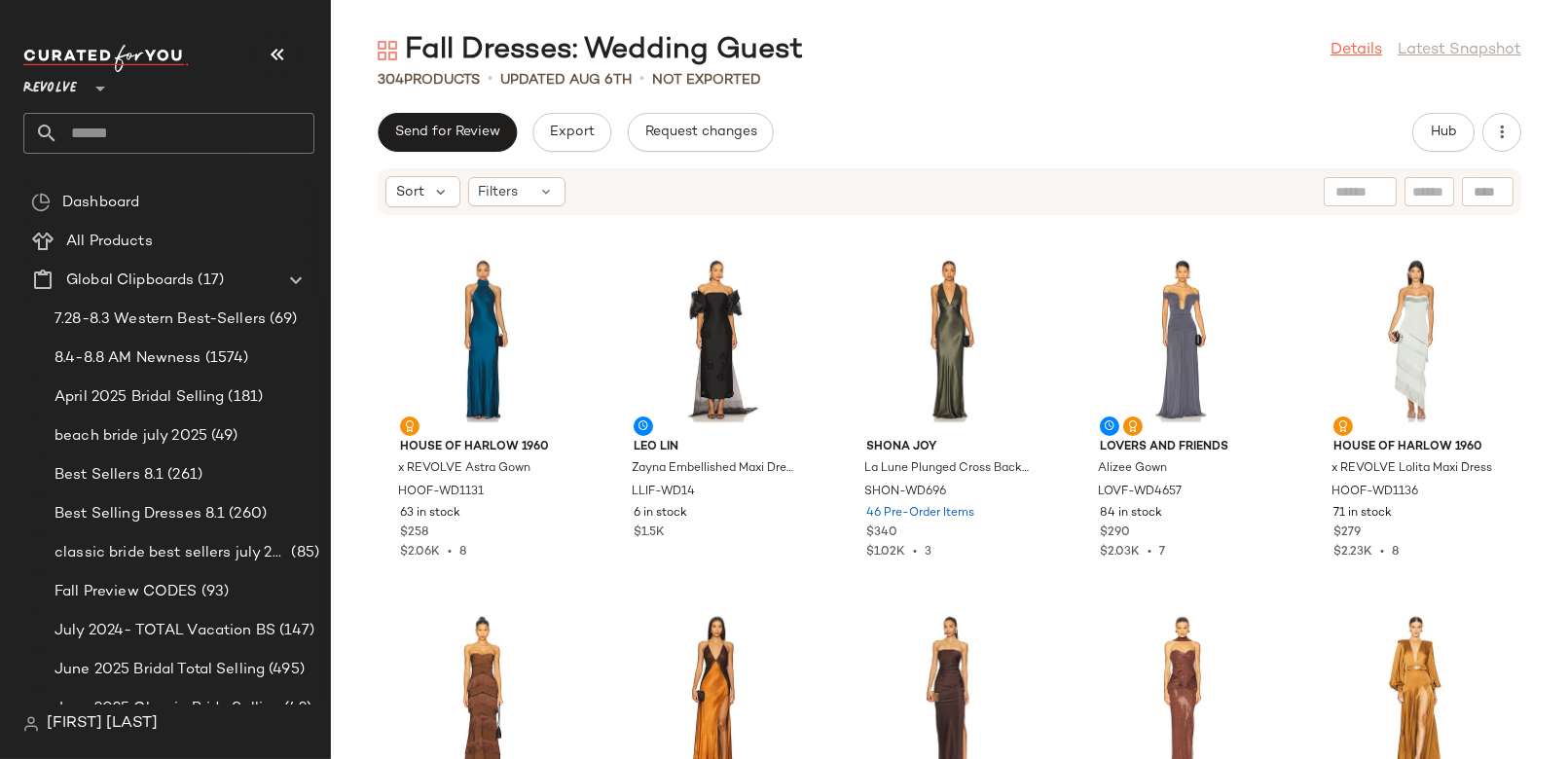 click on "Details" at bounding box center (1356, 51) 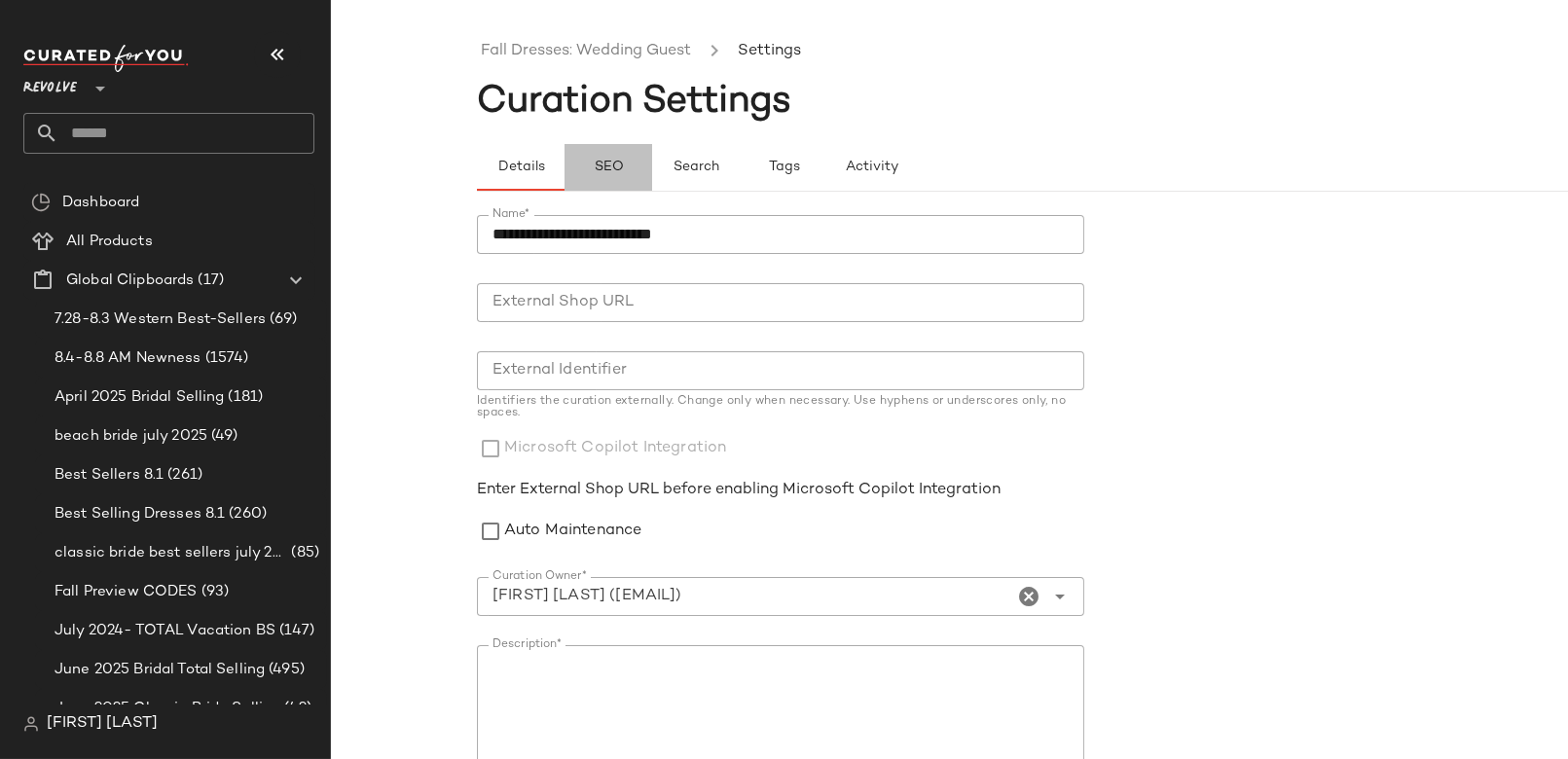 click on "SEO" 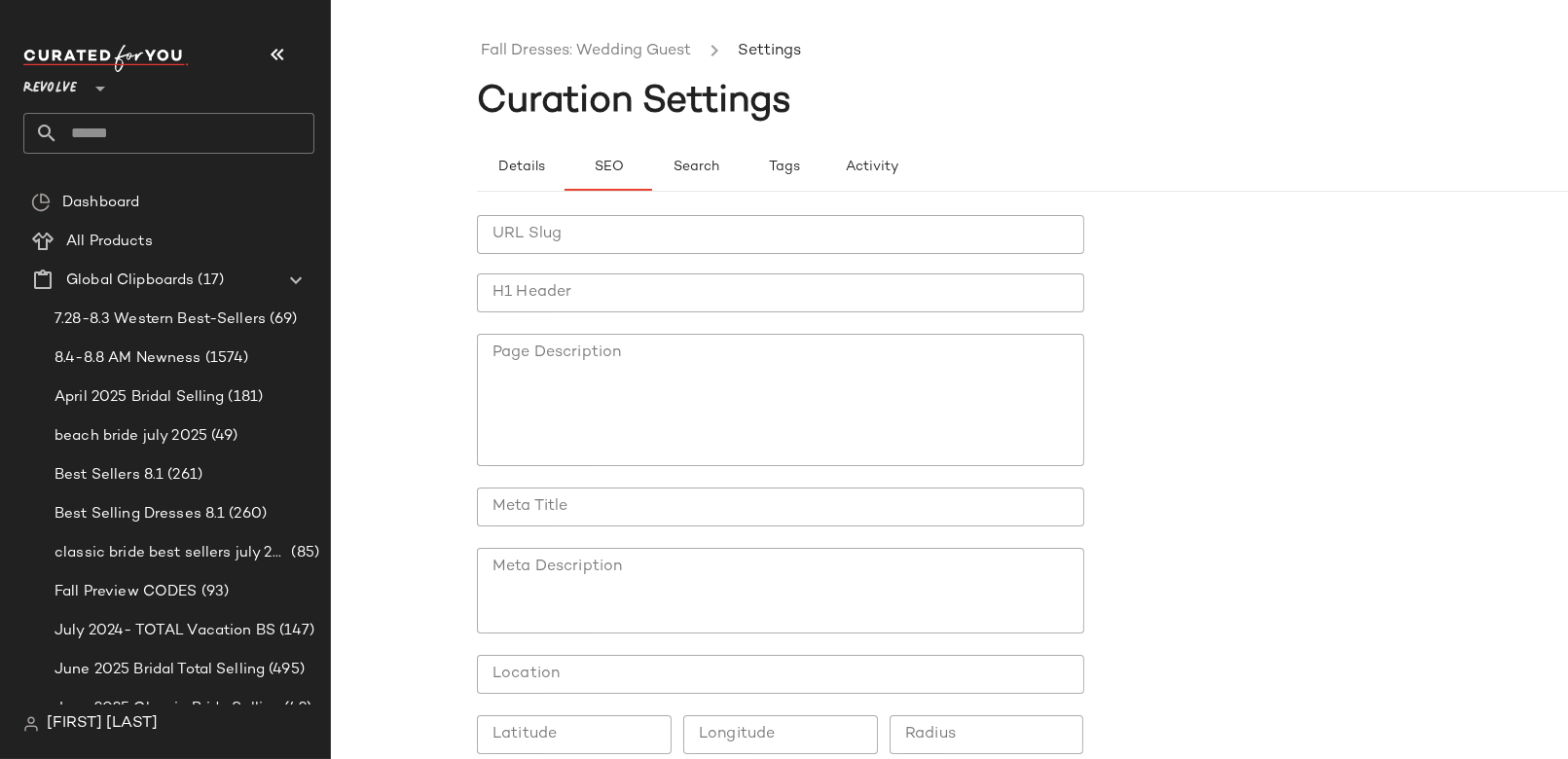 click on "URL Slug" 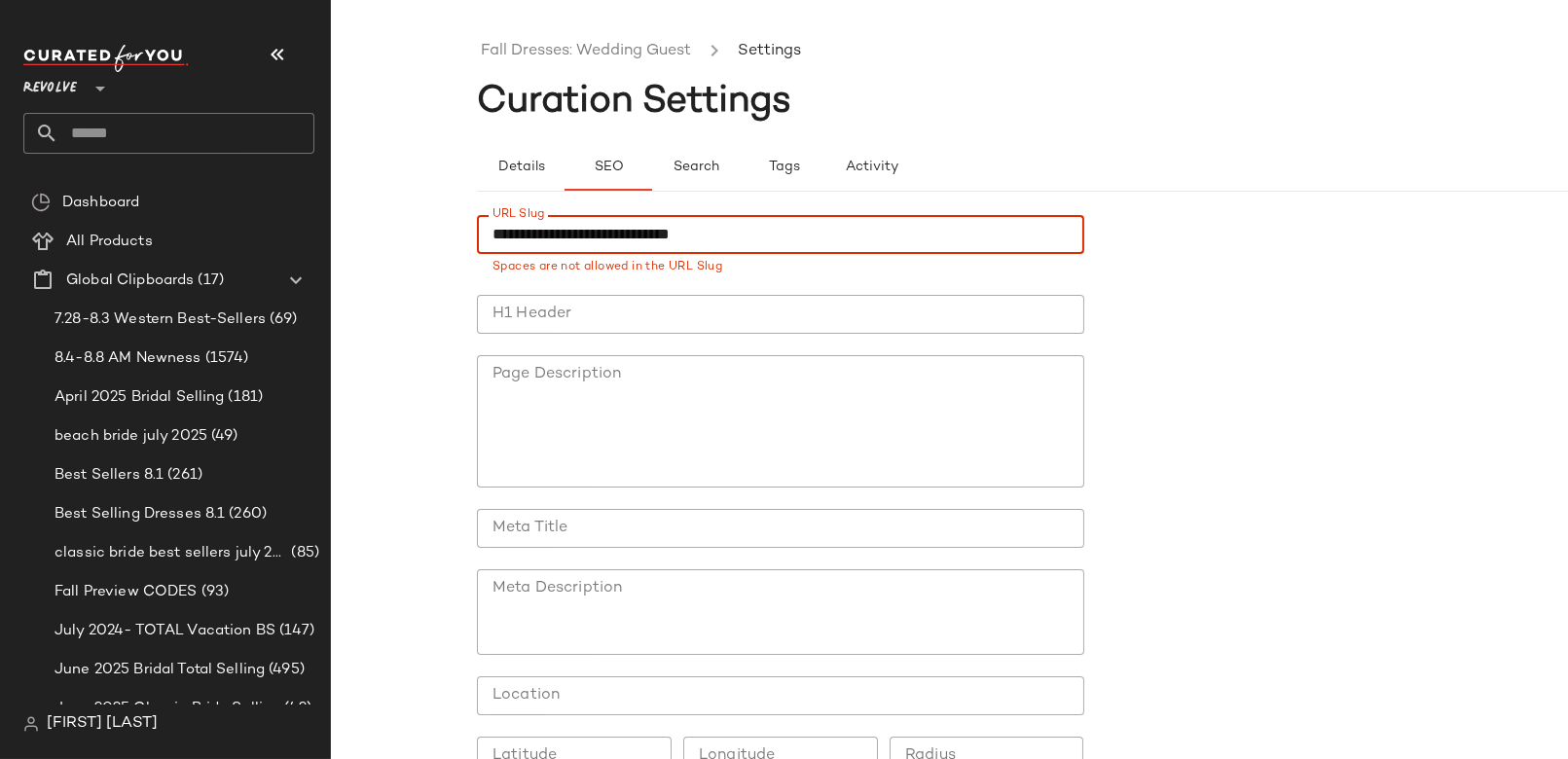 click on "**********" 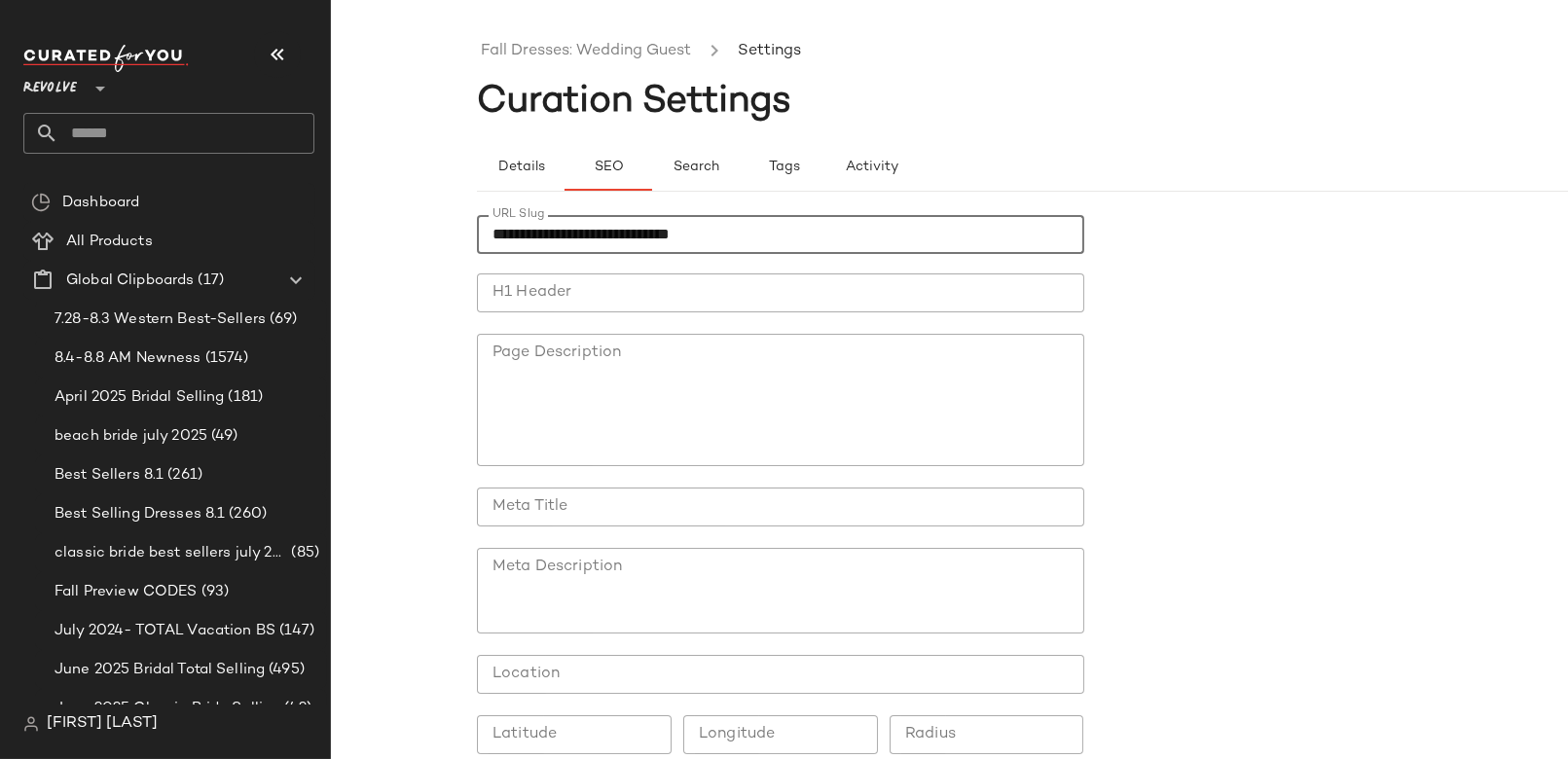 type on "**********" 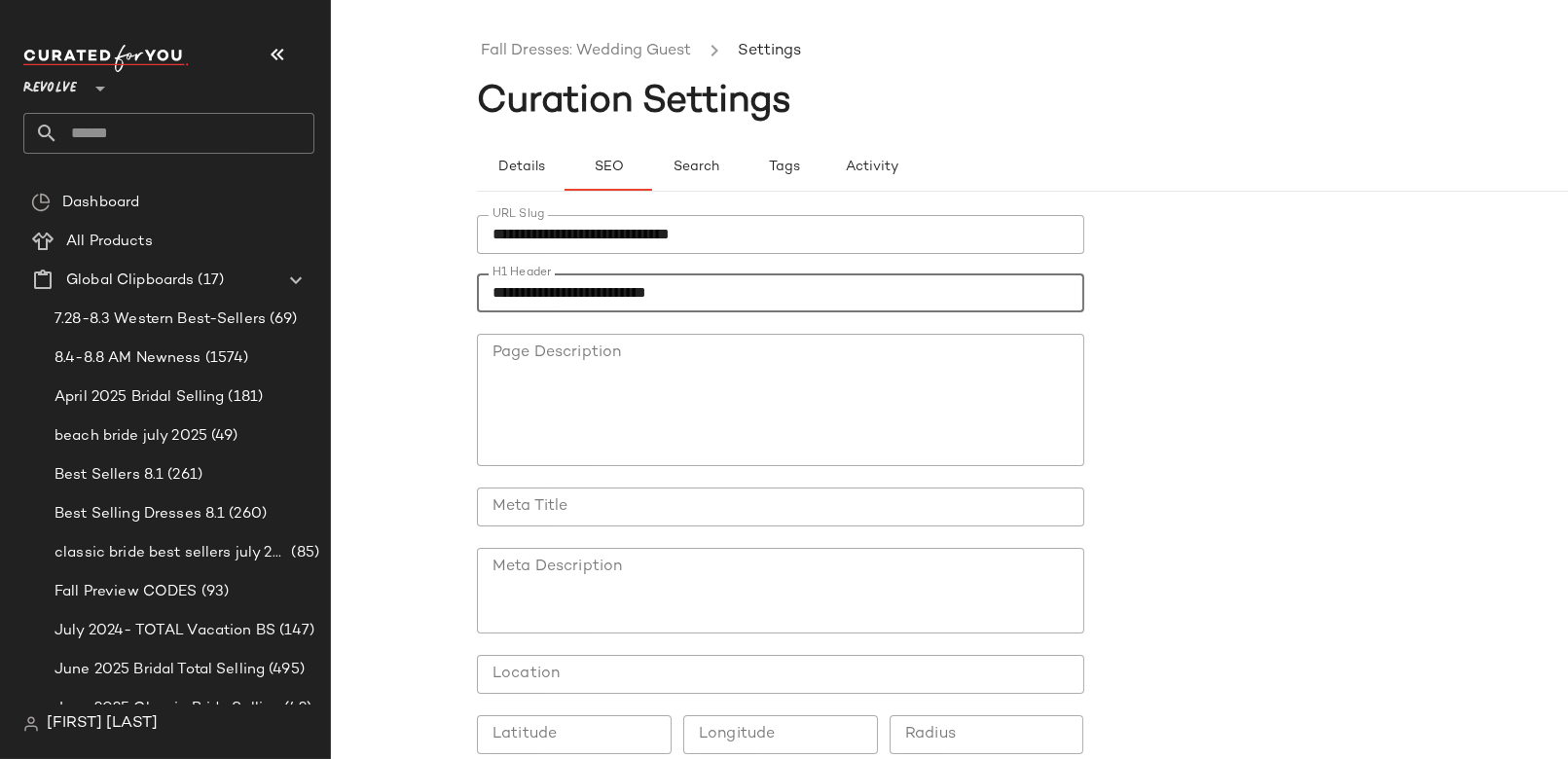 scroll, scrollTop: 99, scrollLeft: 0, axis: vertical 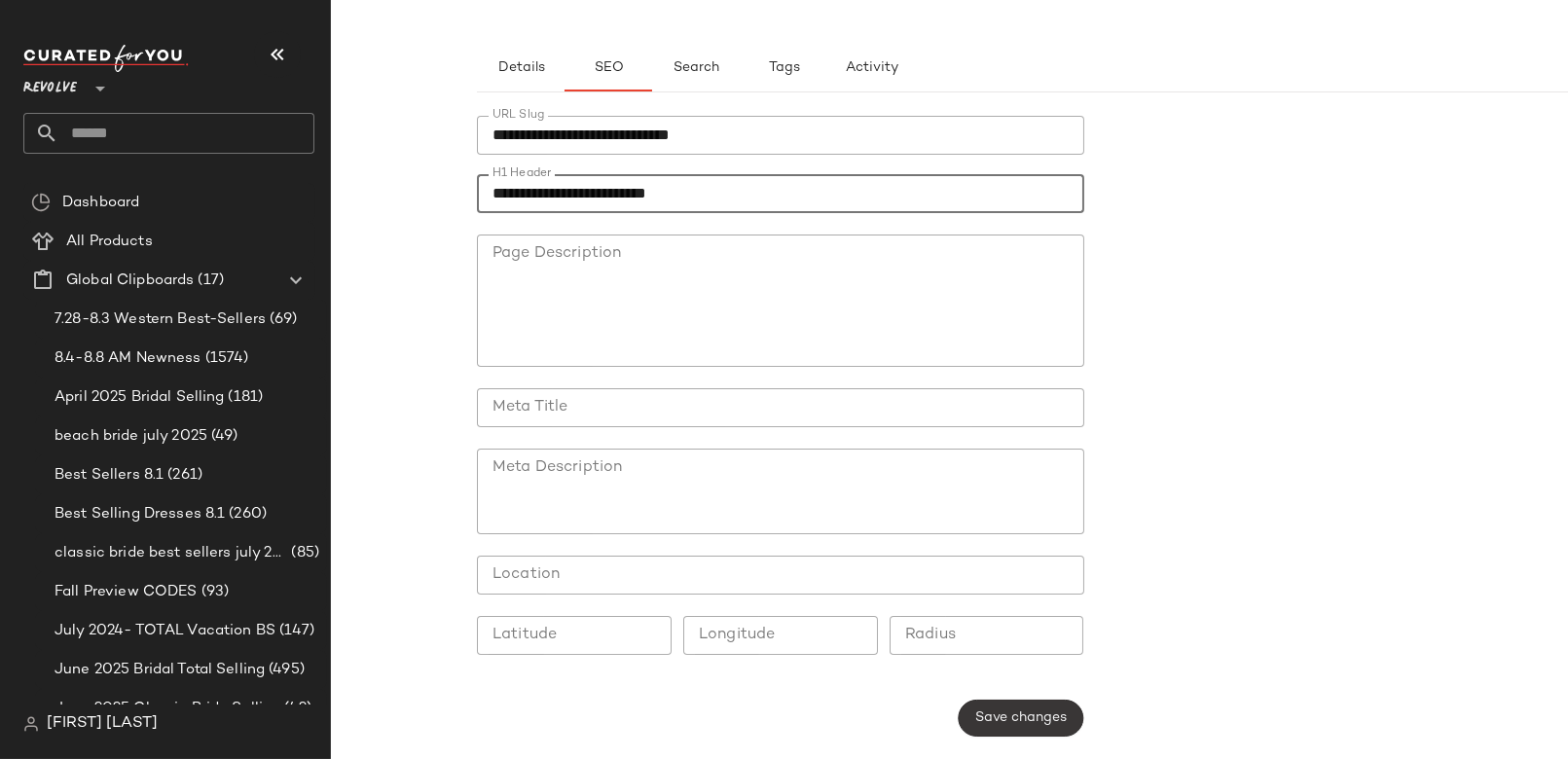 type on "**********" 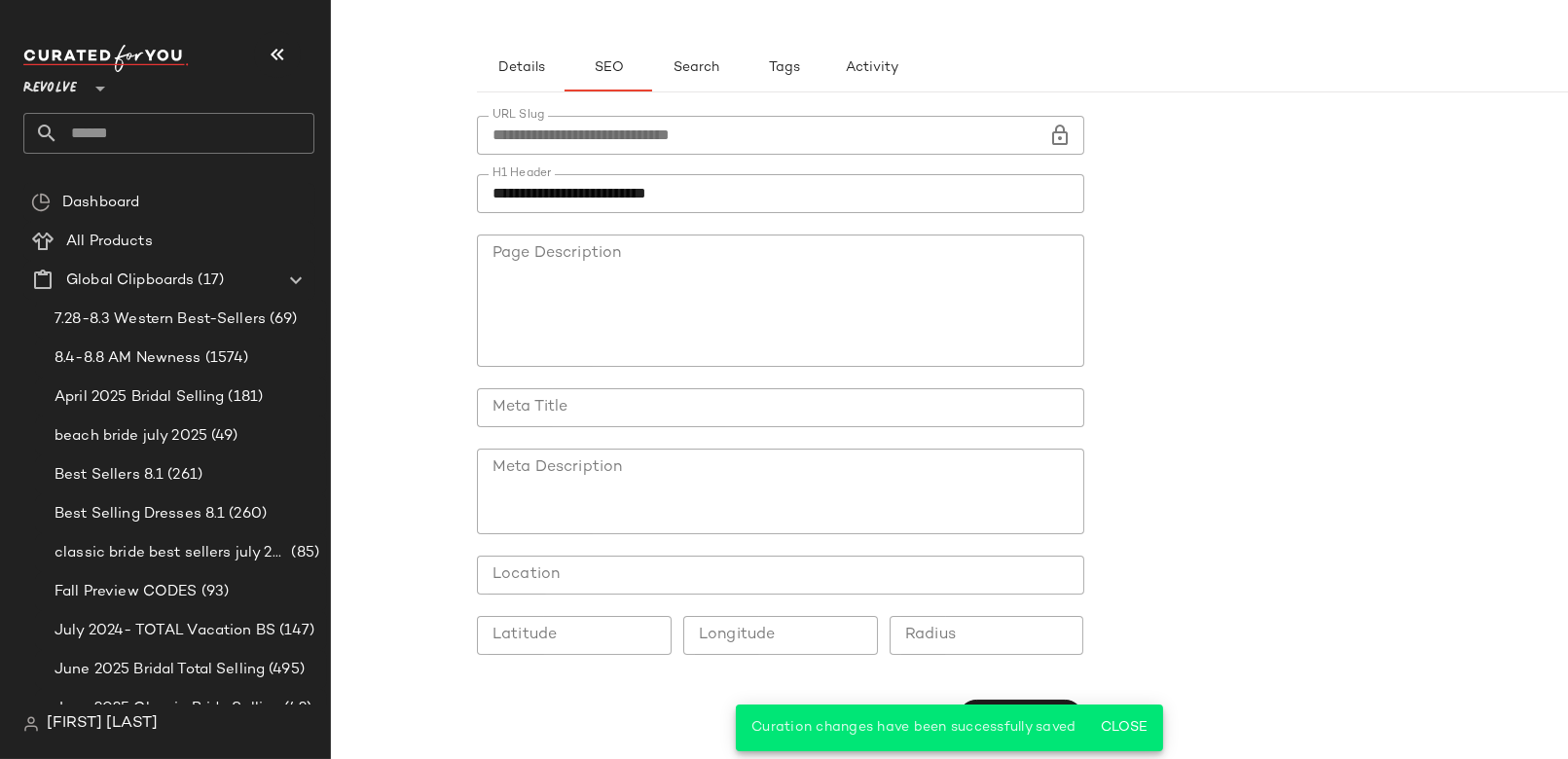 scroll, scrollTop: 0, scrollLeft: 0, axis: both 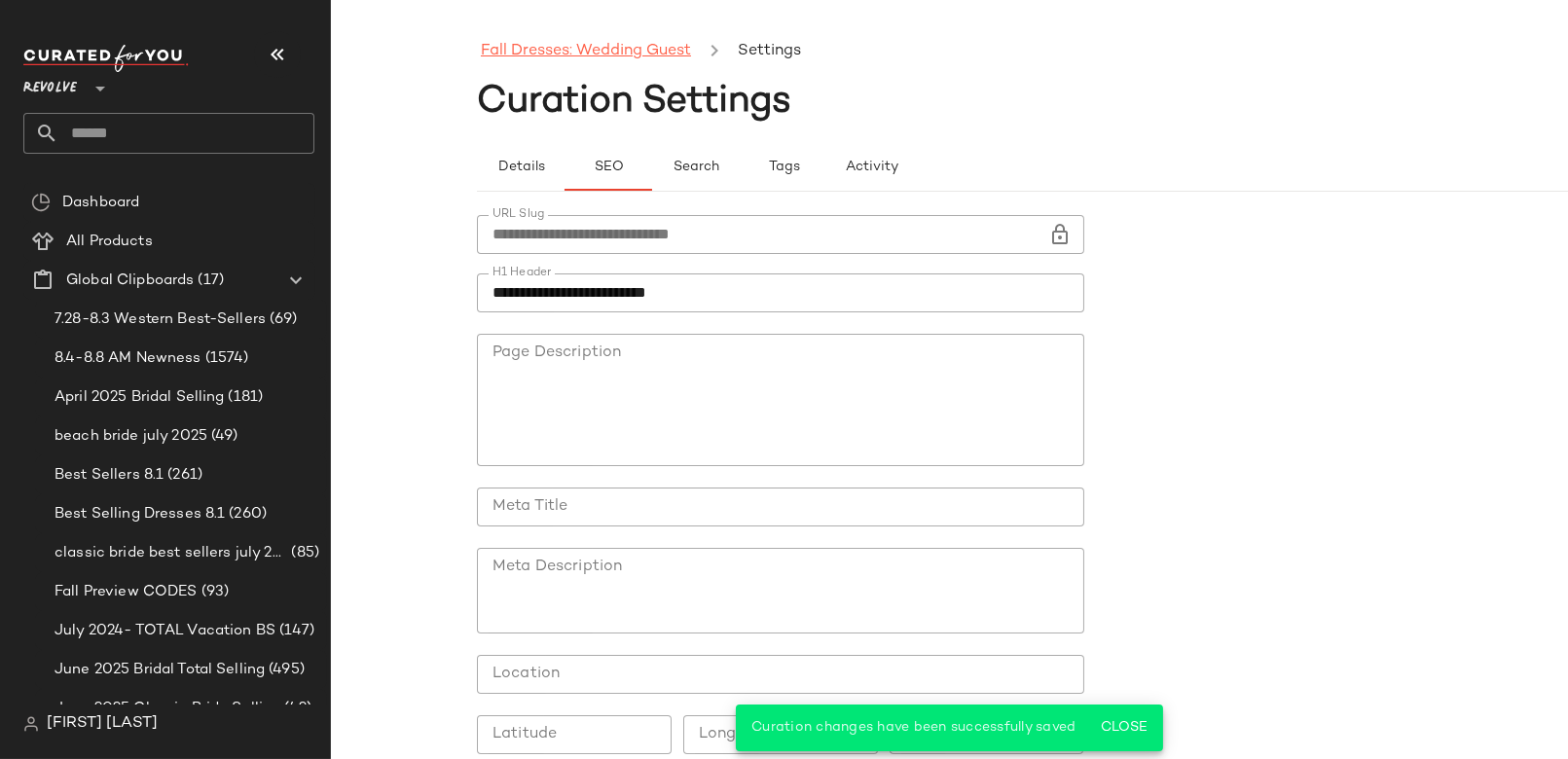 click on "Fall Dresses: Wedding Guest" at bounding box center (586, 52) 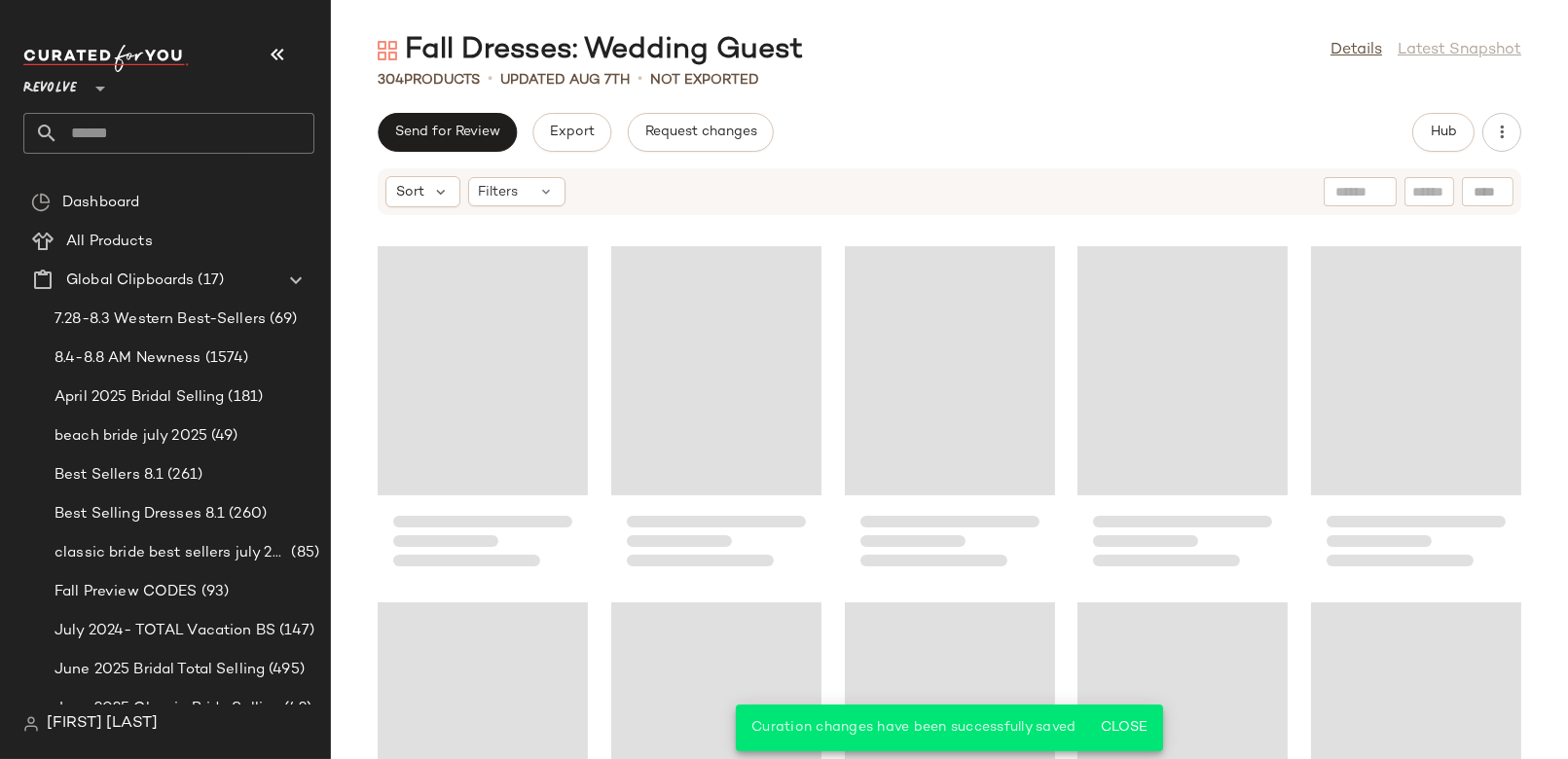 click on "Sort  Filters" at bounding box center (949, 192) 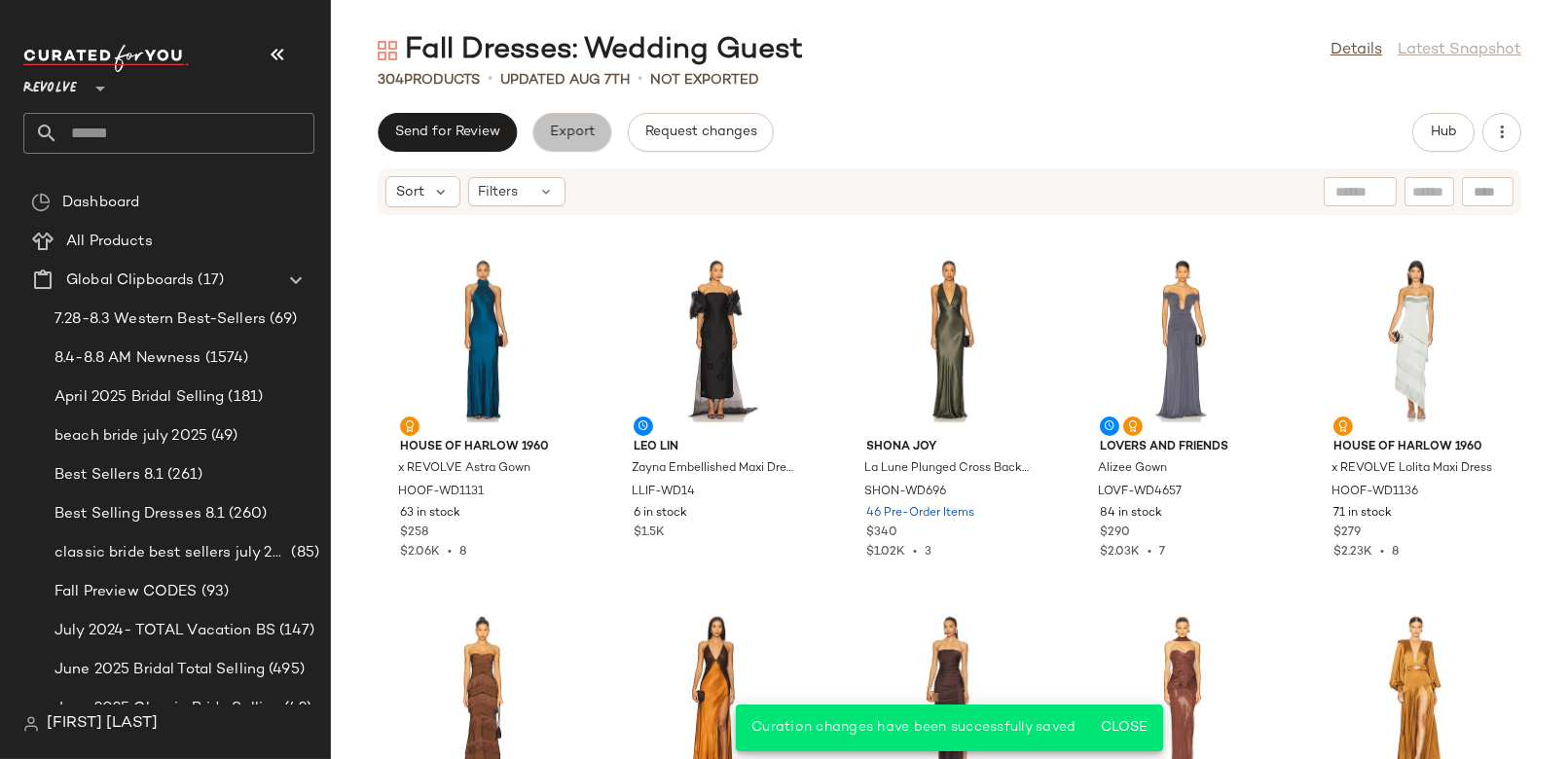 click on "Export" 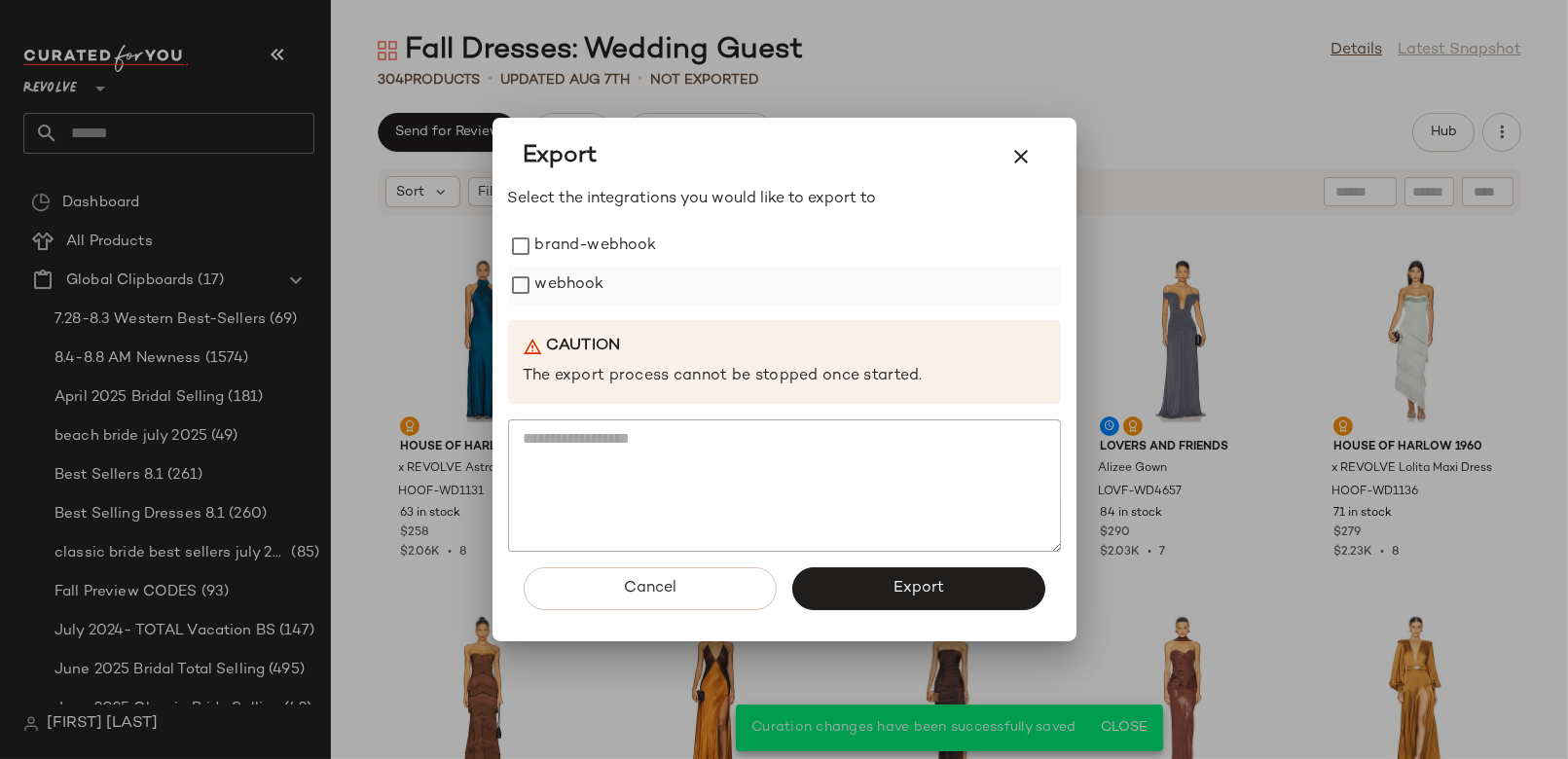 click on "webhook" at bounding box center [569, 285] 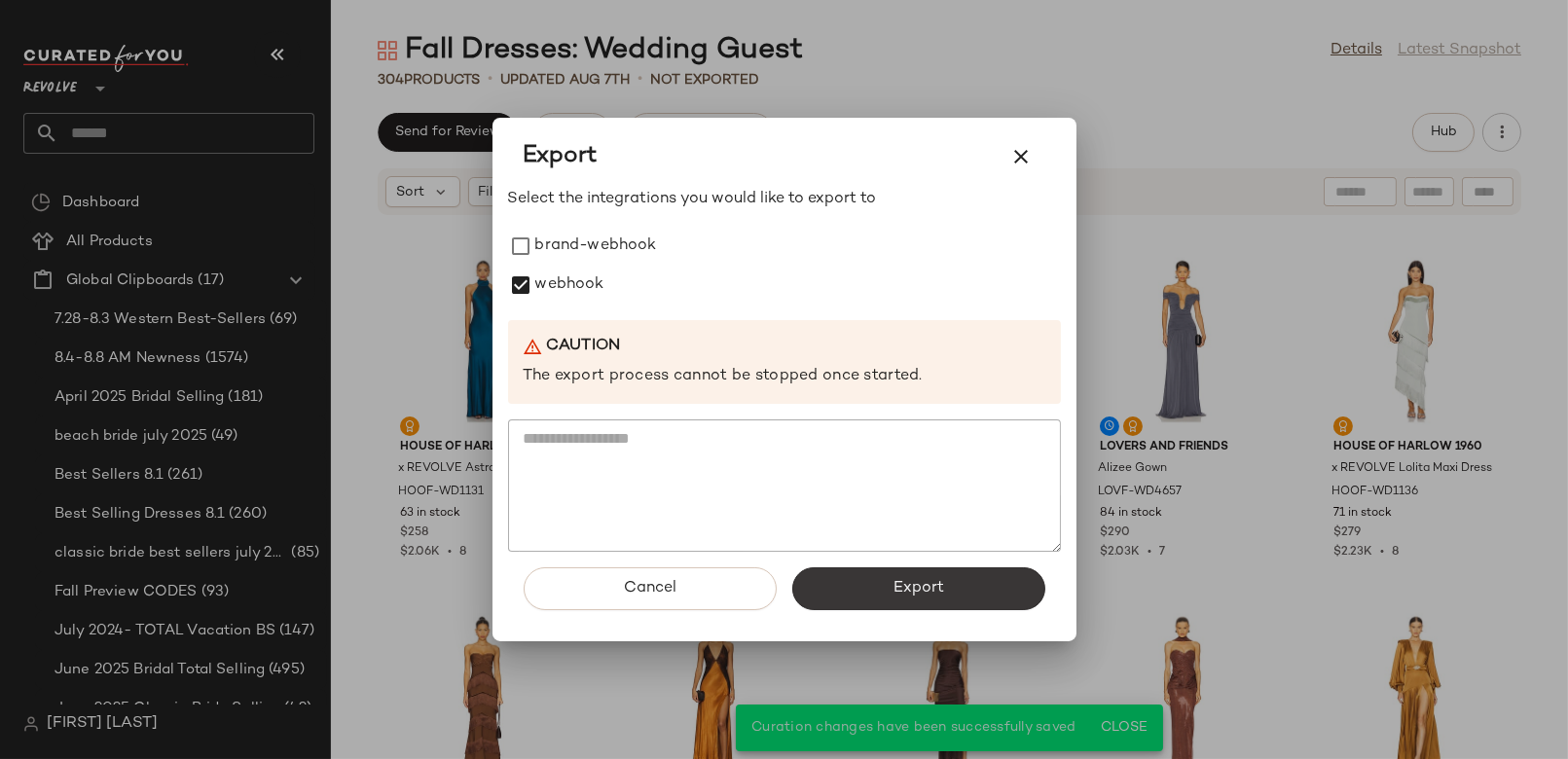 click on "Export" 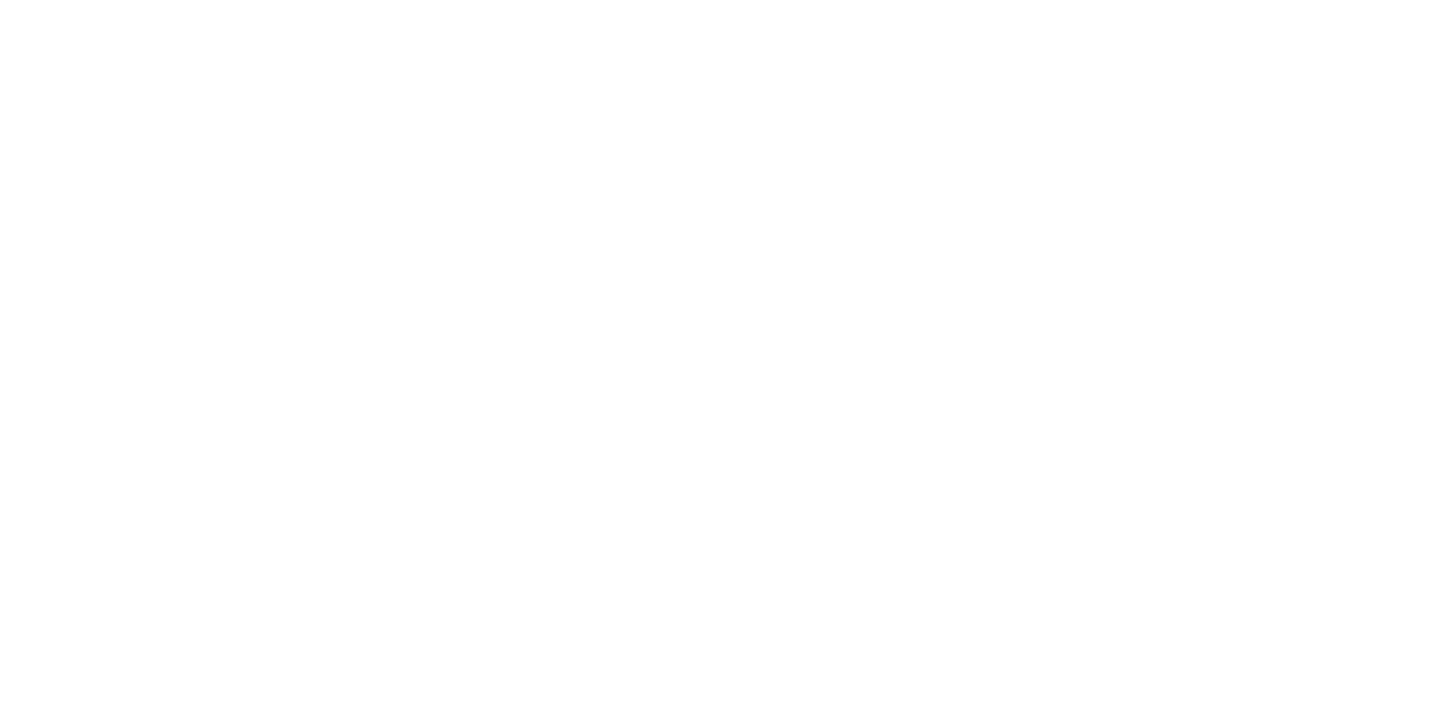 scroll, scrollTop: 0, scrollLeft: 0, axis: both 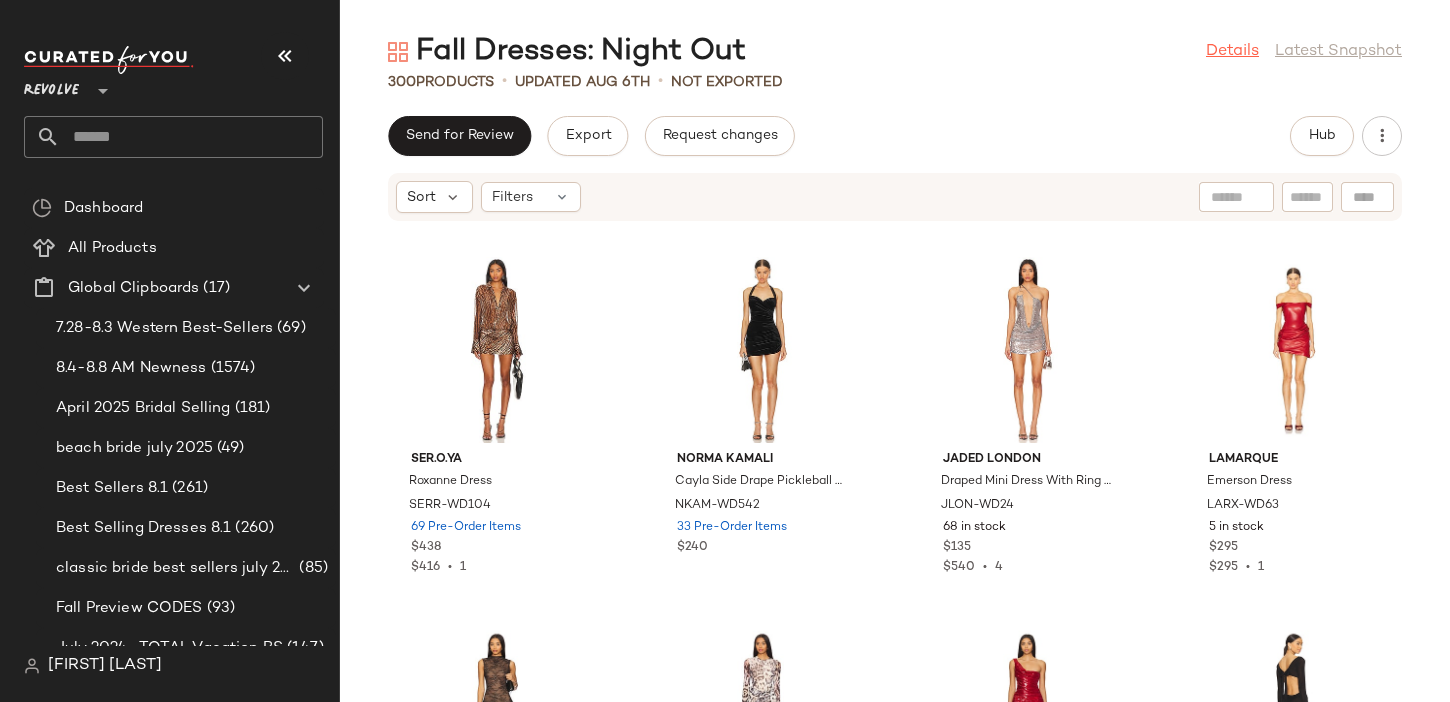 click on "Details" at bounding box center [1232, 52] 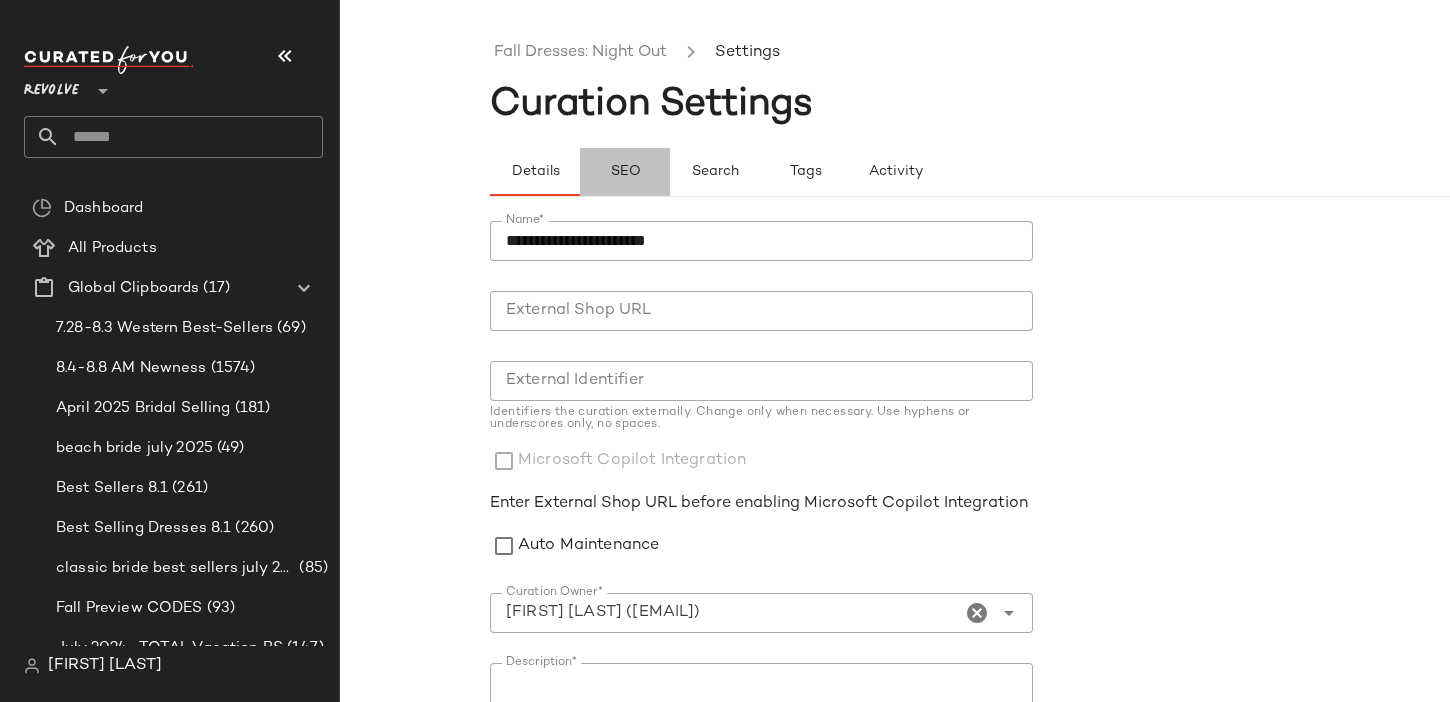 click on "SEO" 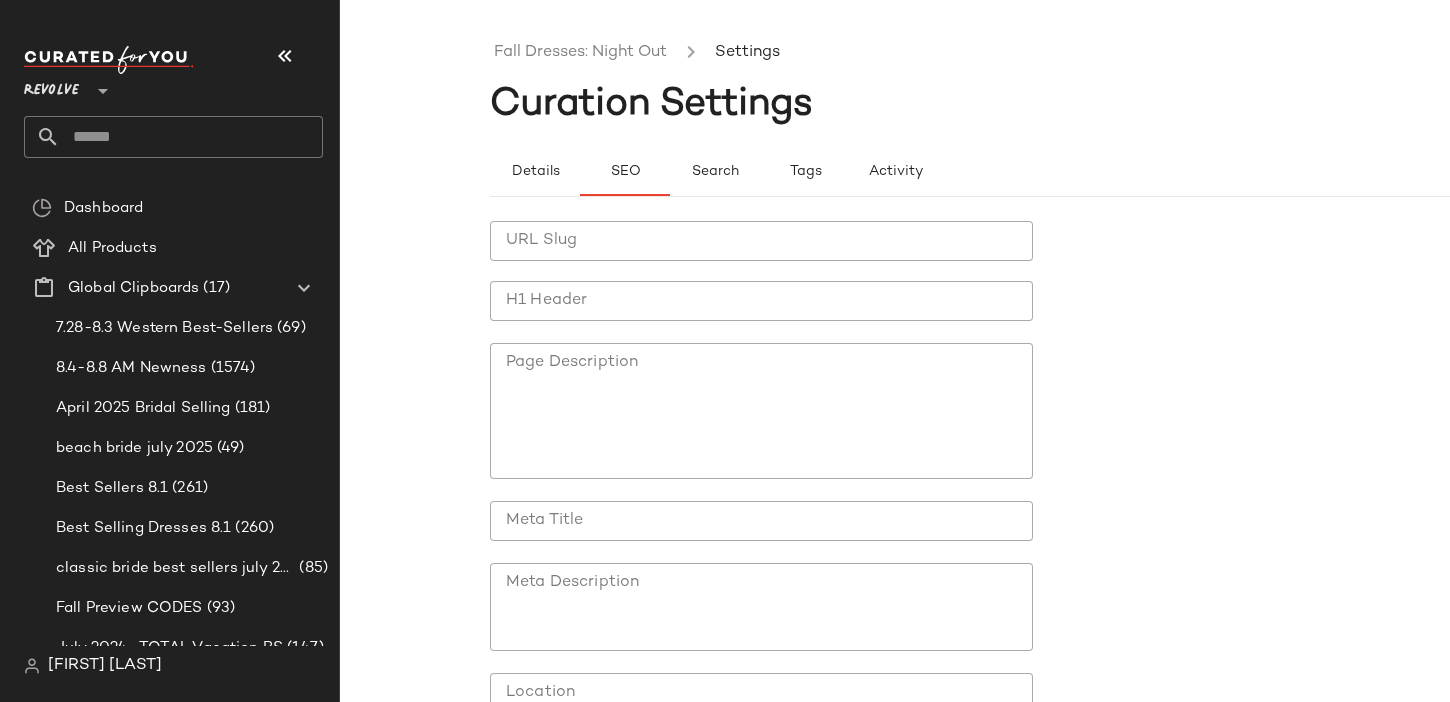 click on "URL Slug" 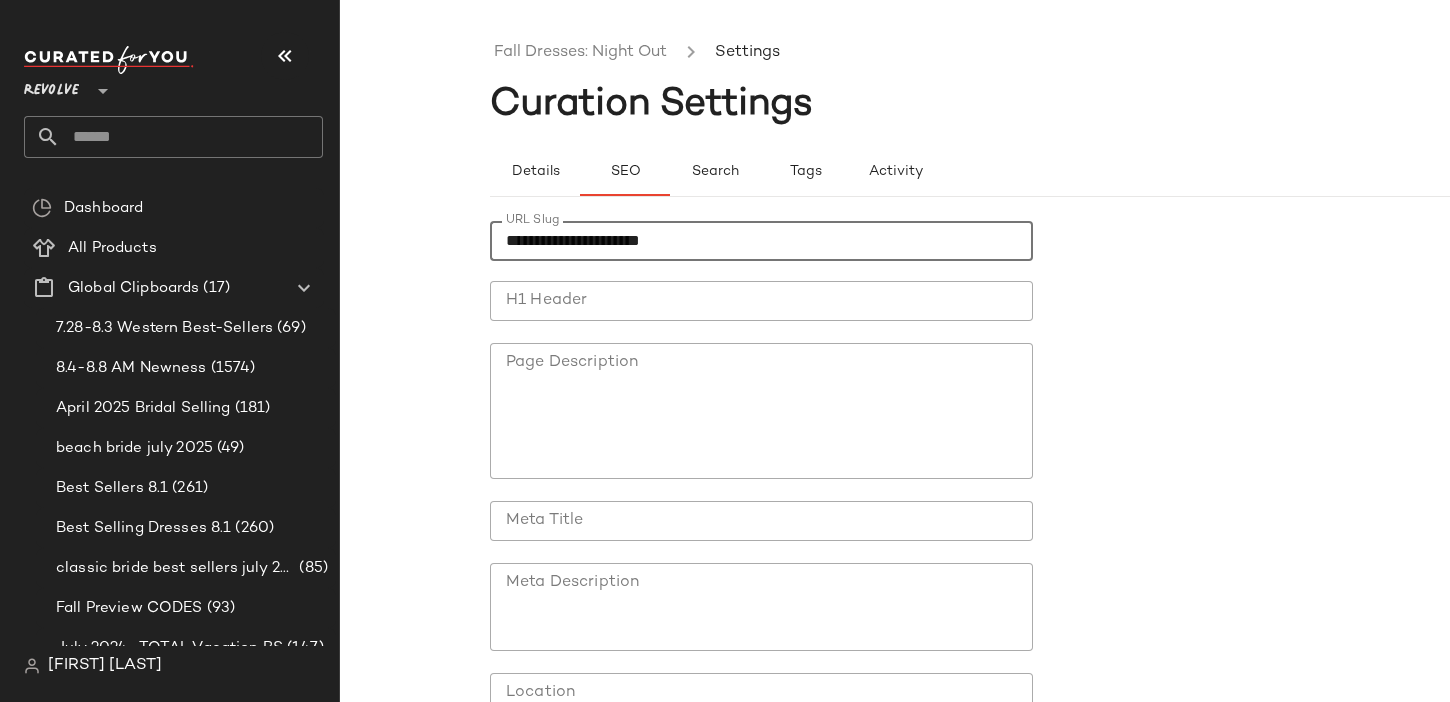 type on "**********" 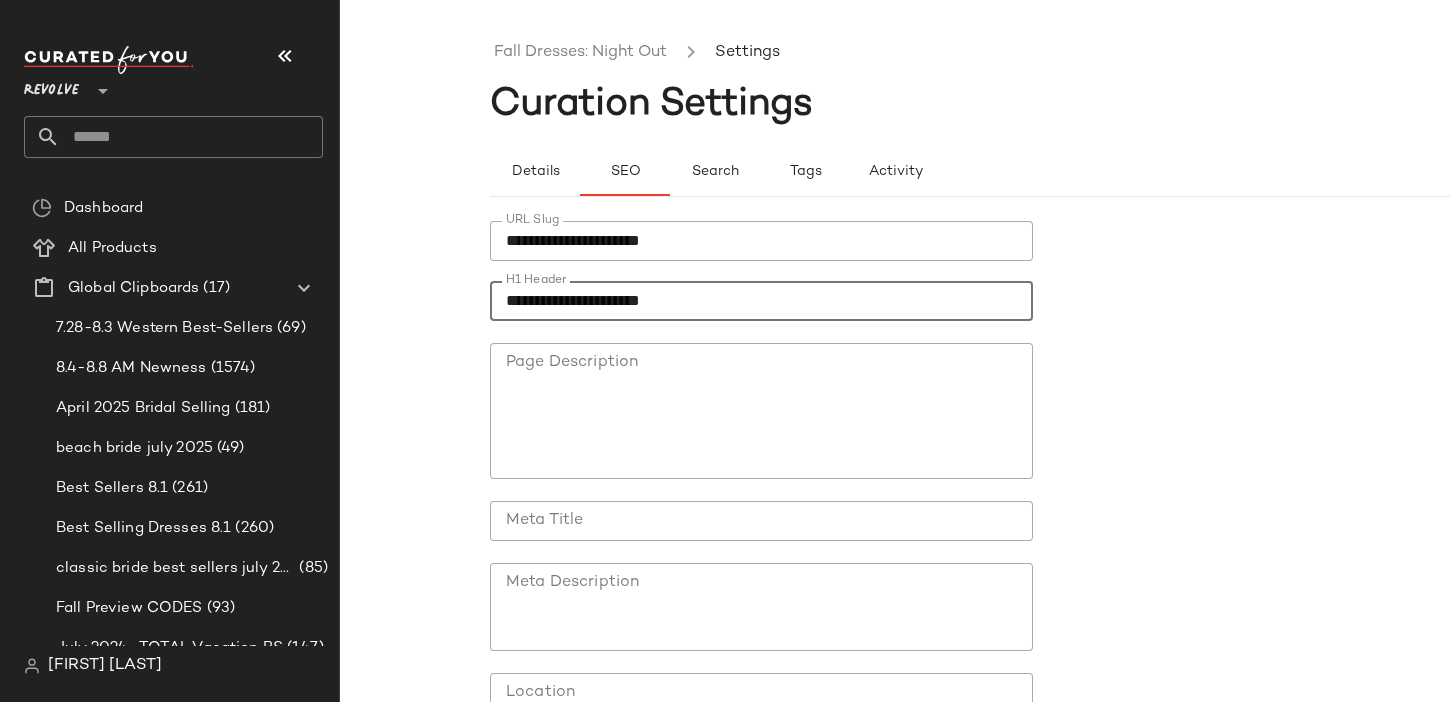 scroll, scrollTop: 180, scrollLeft: 0, axis: vertical 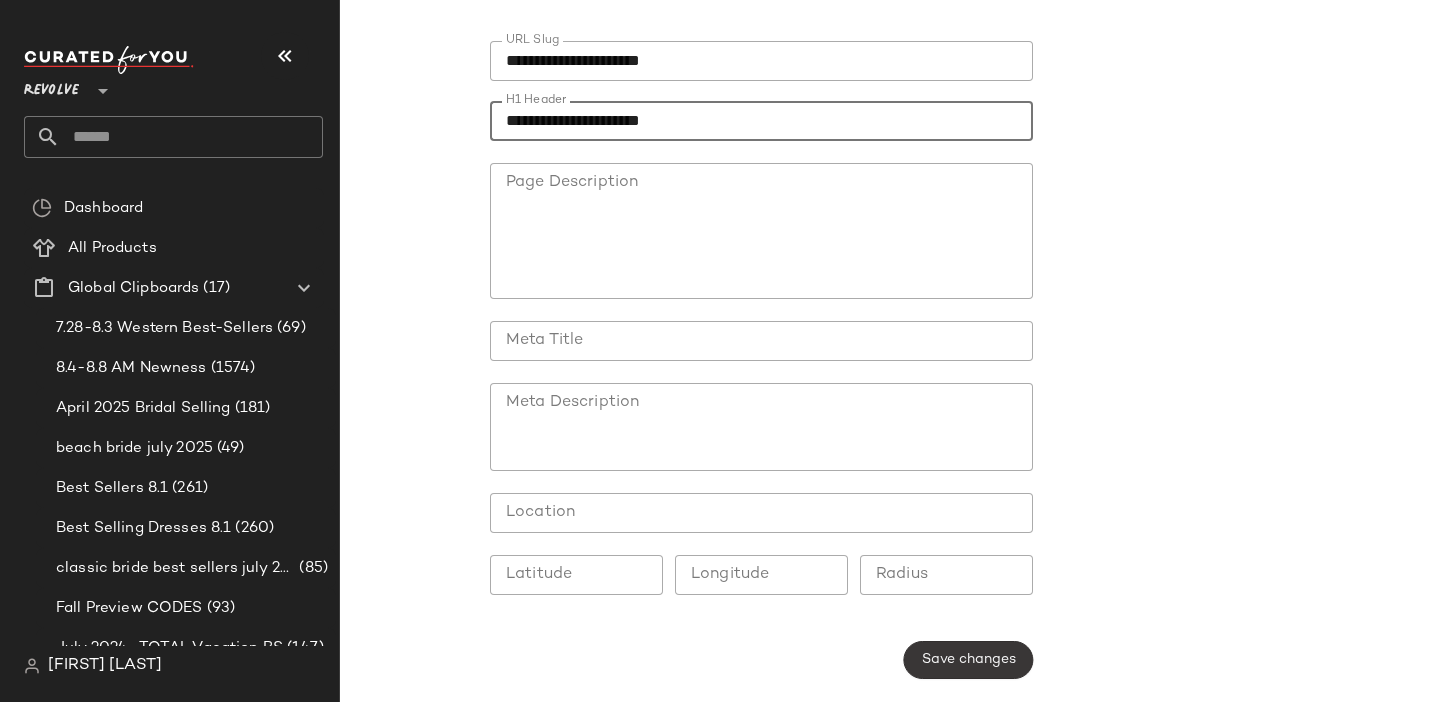 type on "**********" 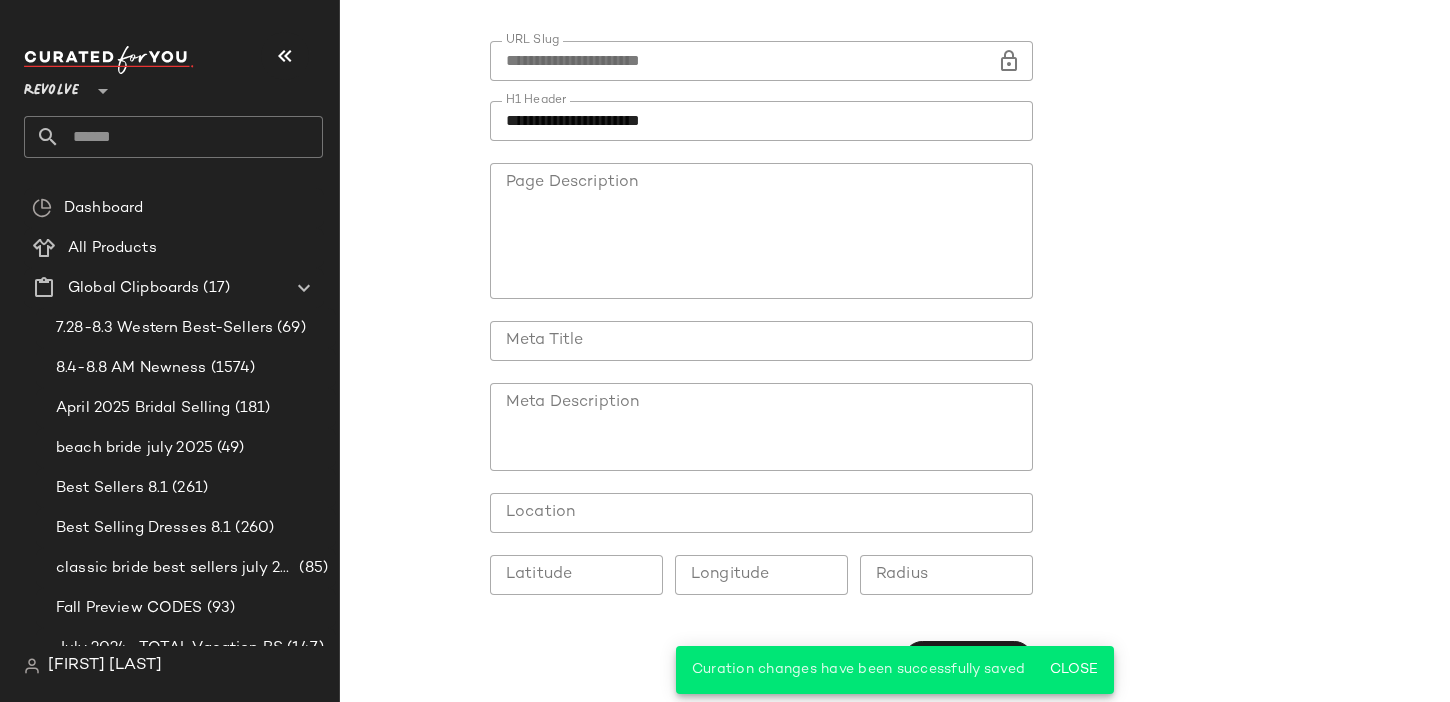 scroll, scrollTop: 0, scrollLeft: 0, axis: both 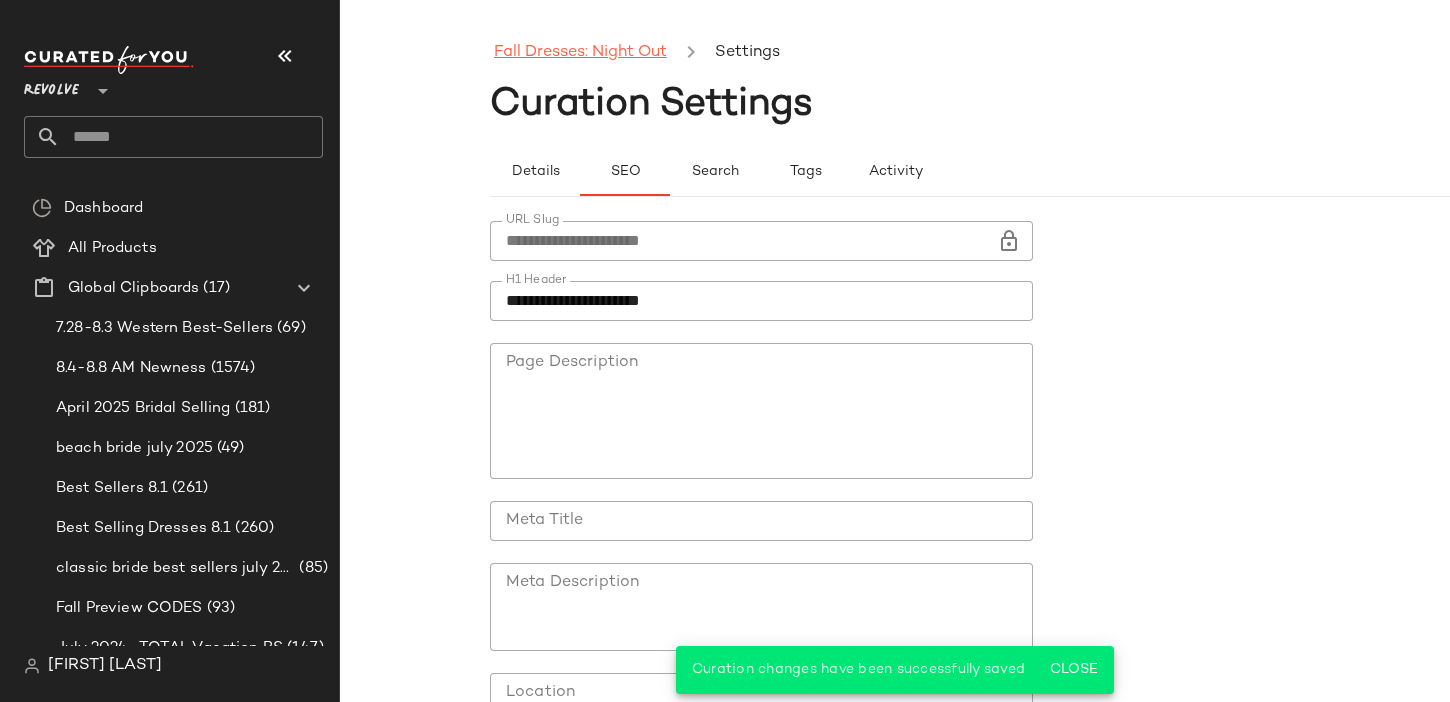 click on "Fall Dresses: Night Out" at bounding box center (580, 53) 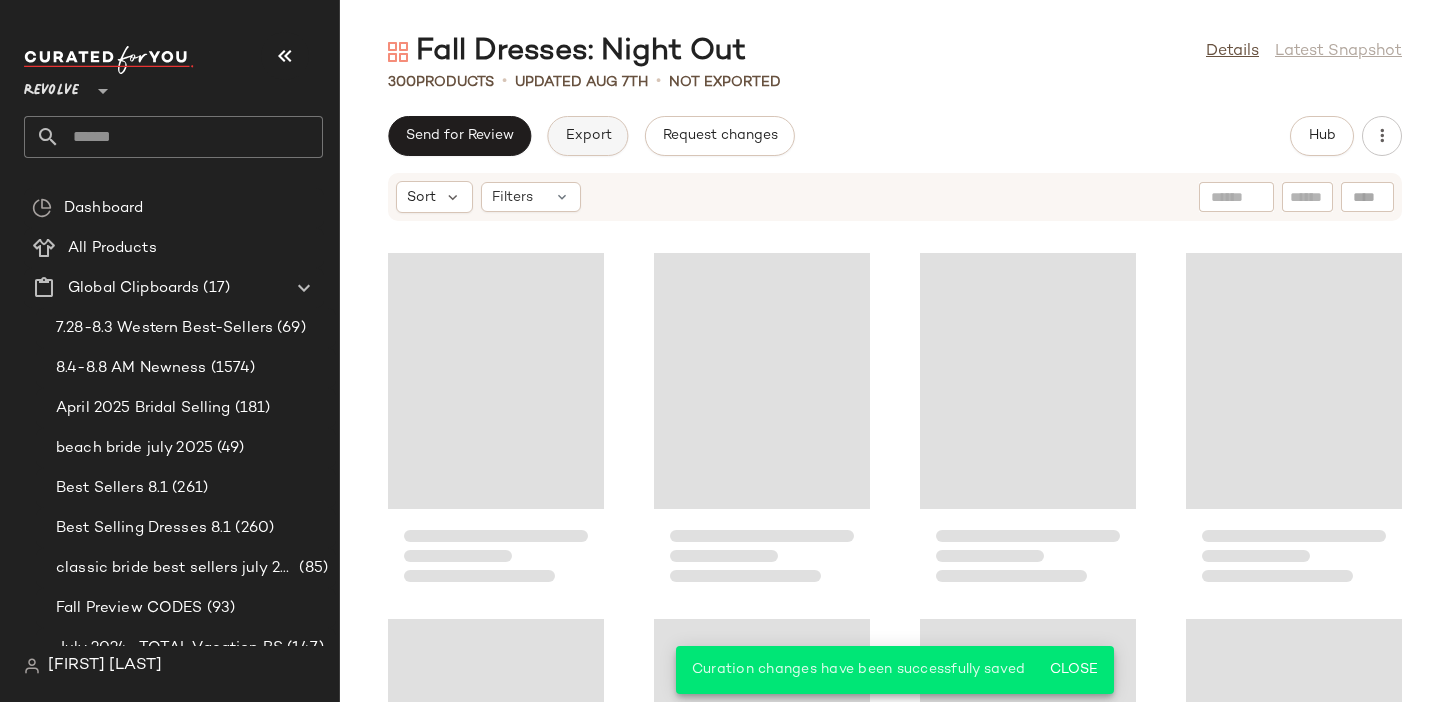 click on "Export" at bounding box center [587, 136] 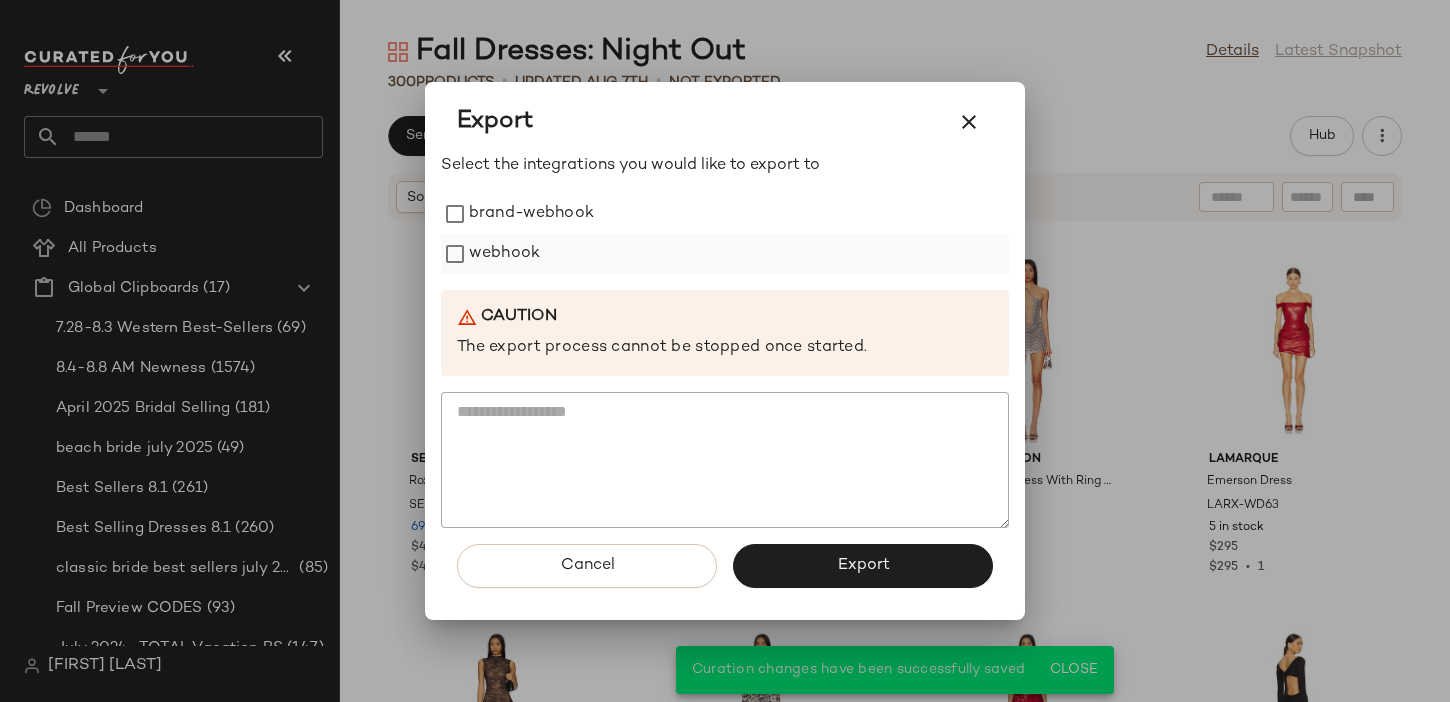 click on "webhook" at bounding box center (504, 254) 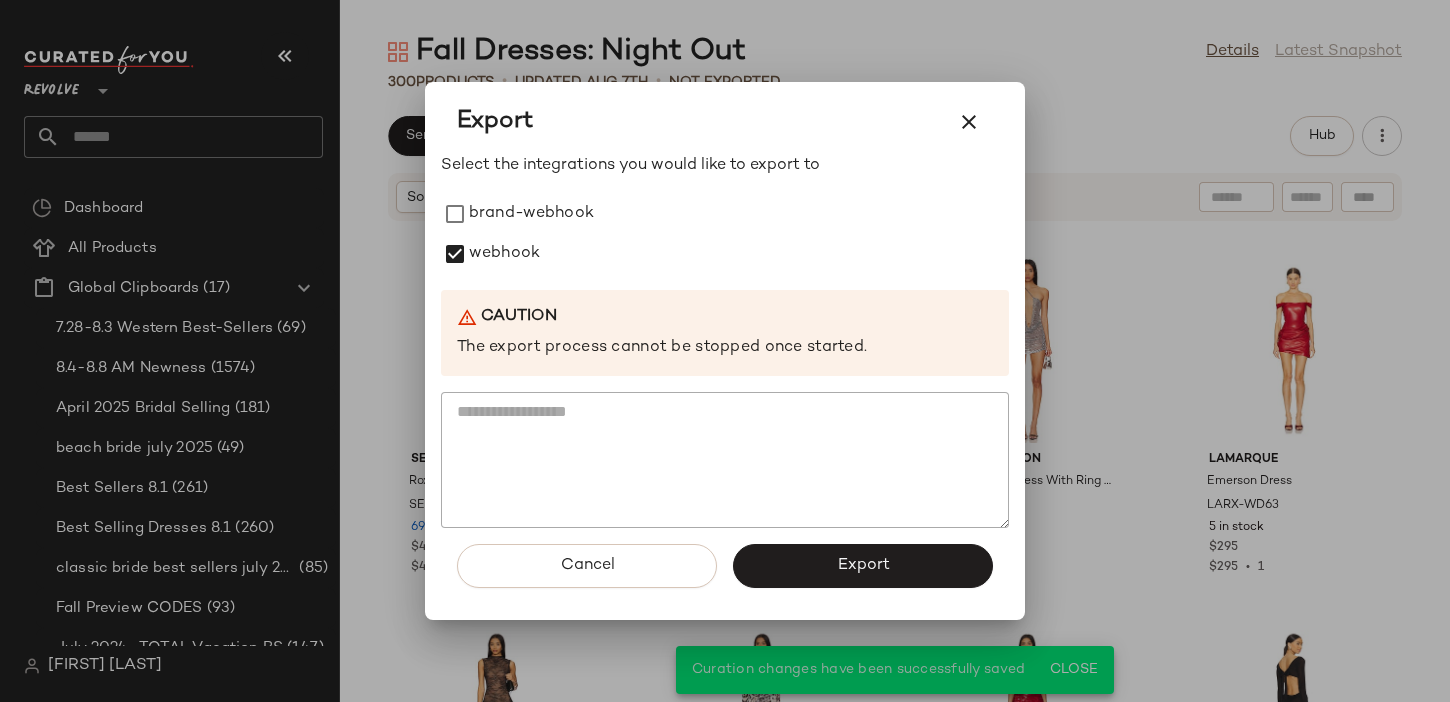 click on "Export" at bounding box center (863, 566) 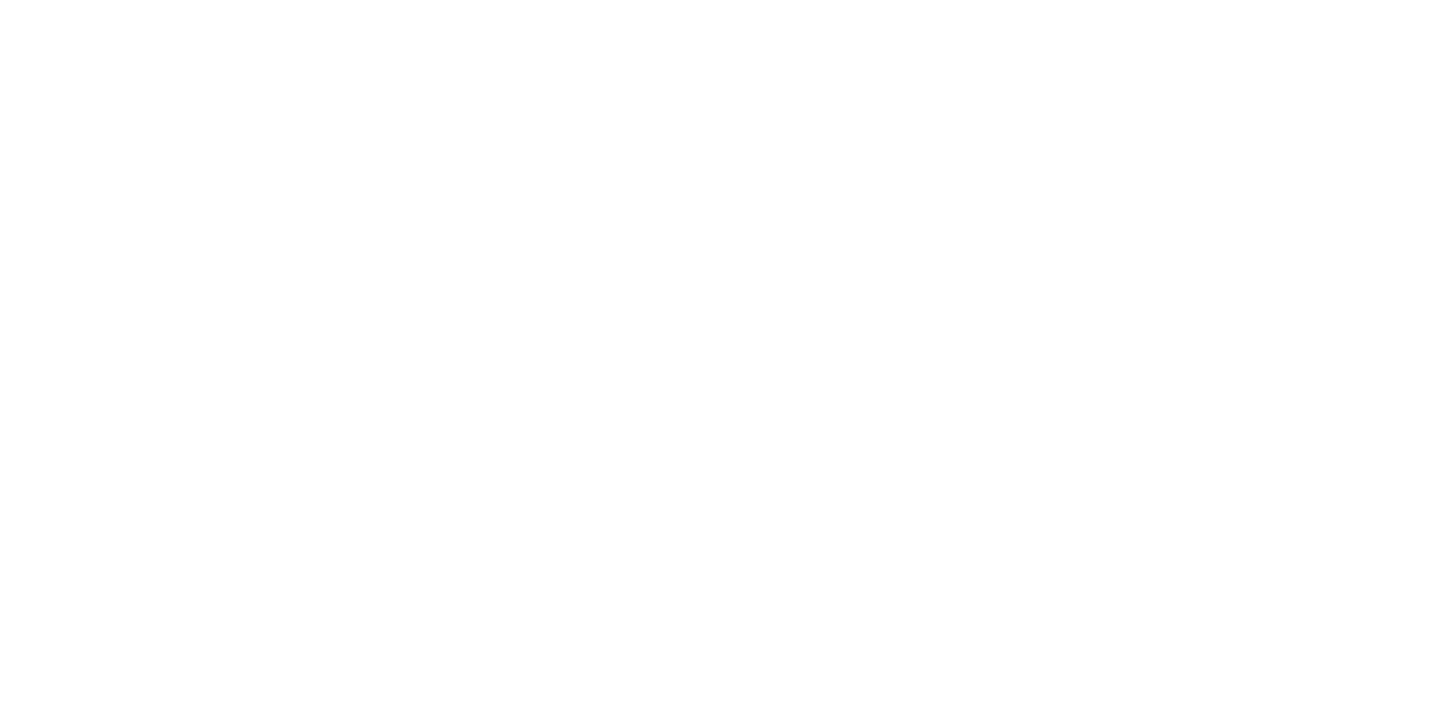 scroll, scrollTop: 0, scrollLeft: 0, axis: both 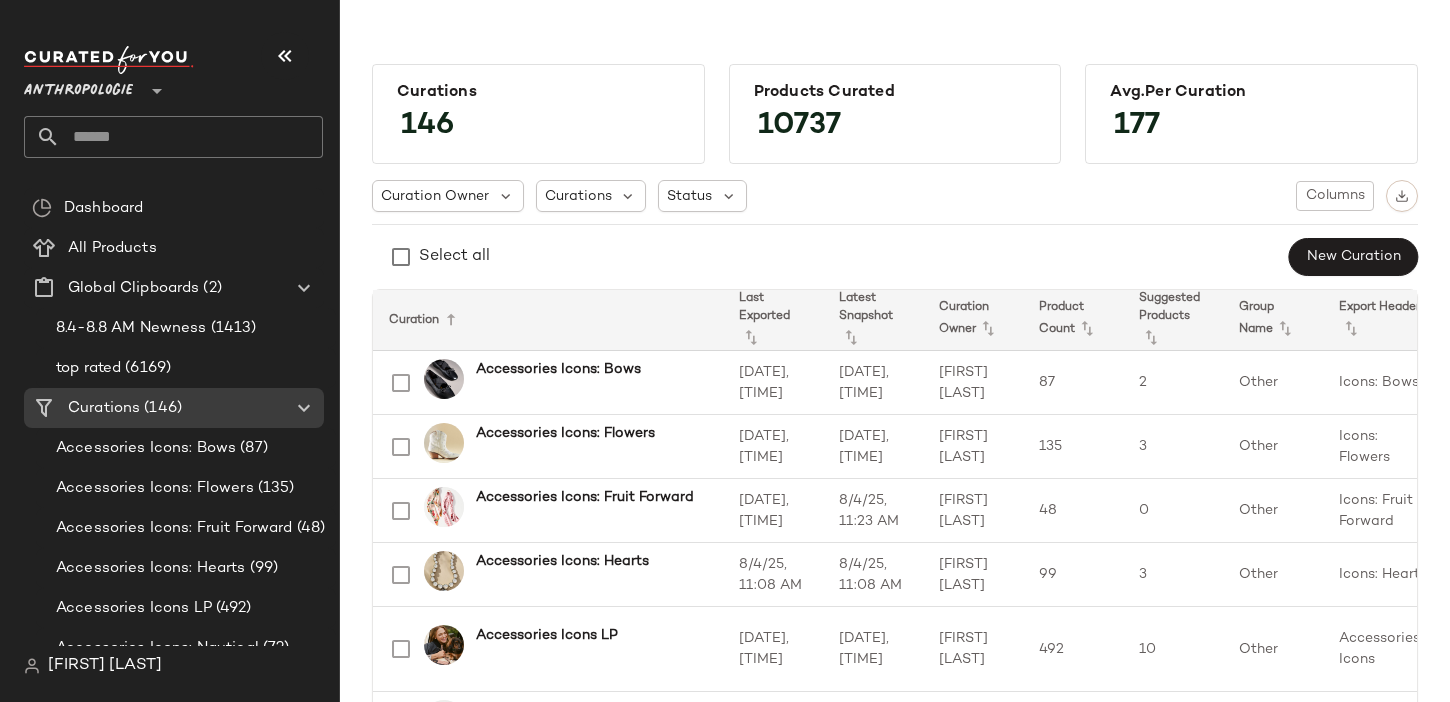 click on "Anthropologie" at bounding box center [78, 86] 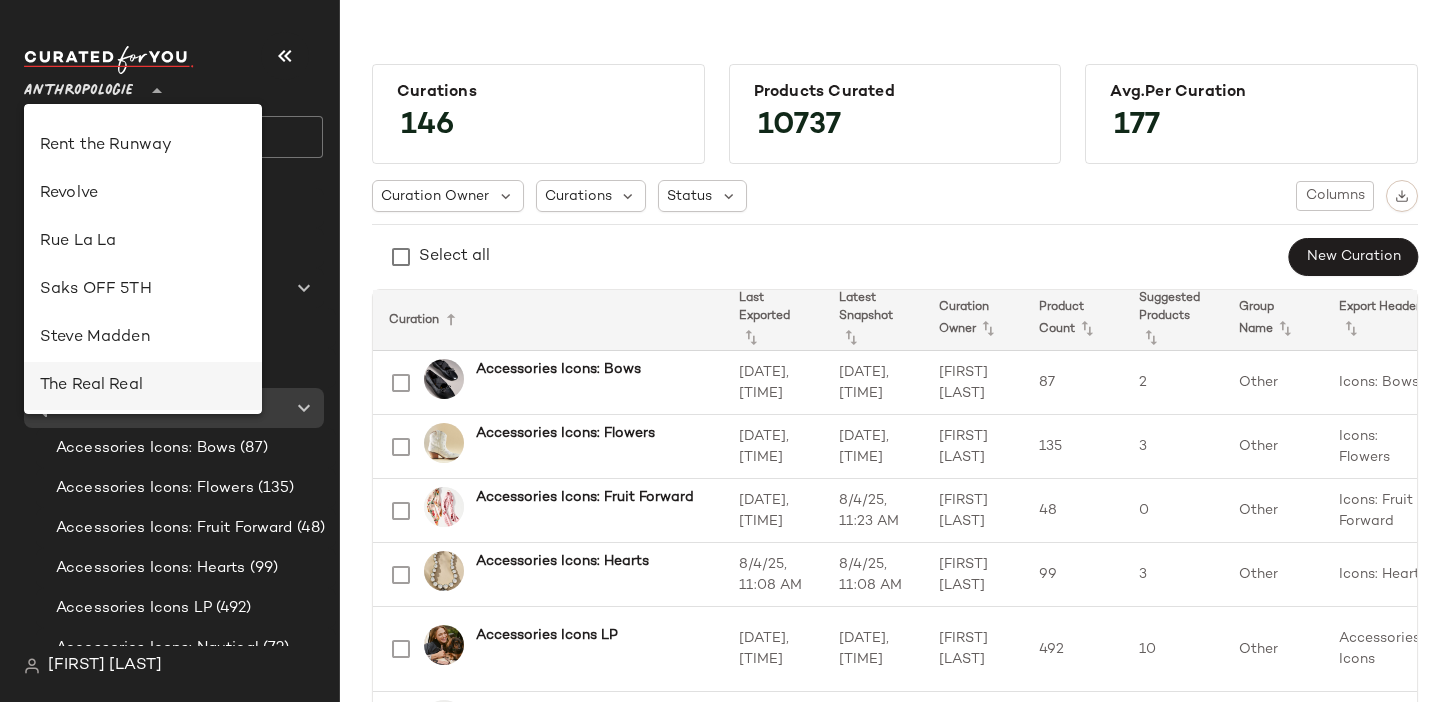 scroll, scrollTop: 946, scrollLeft: 0, axis: vertical 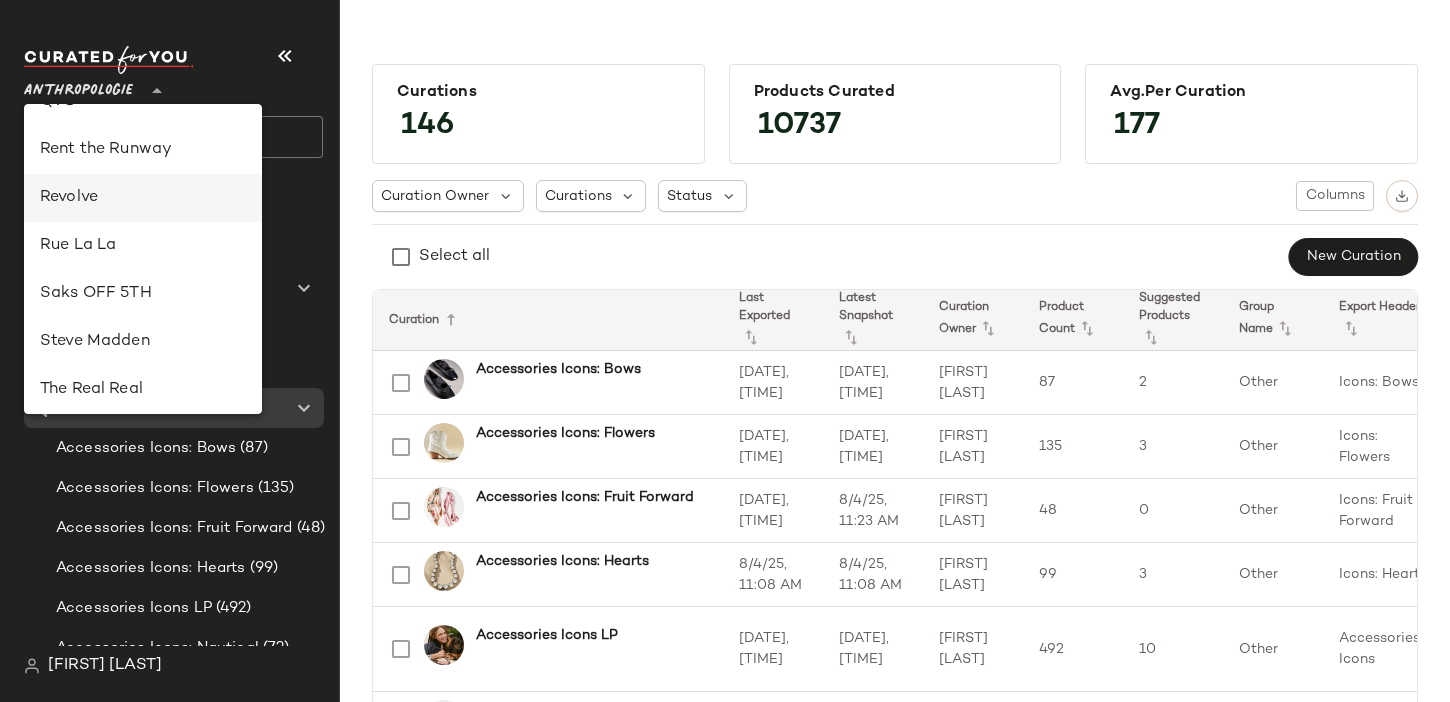 click on "Revolve" at bounding box center [143, 198] 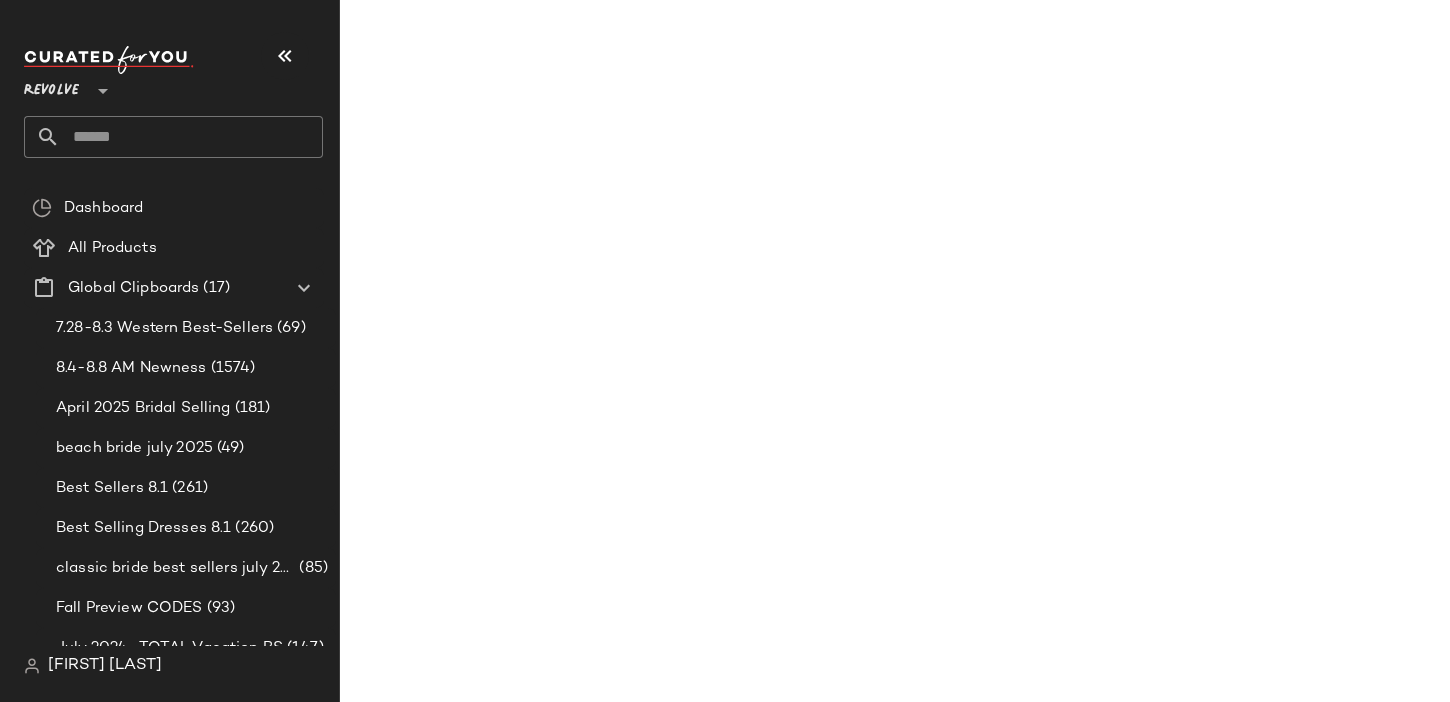 click 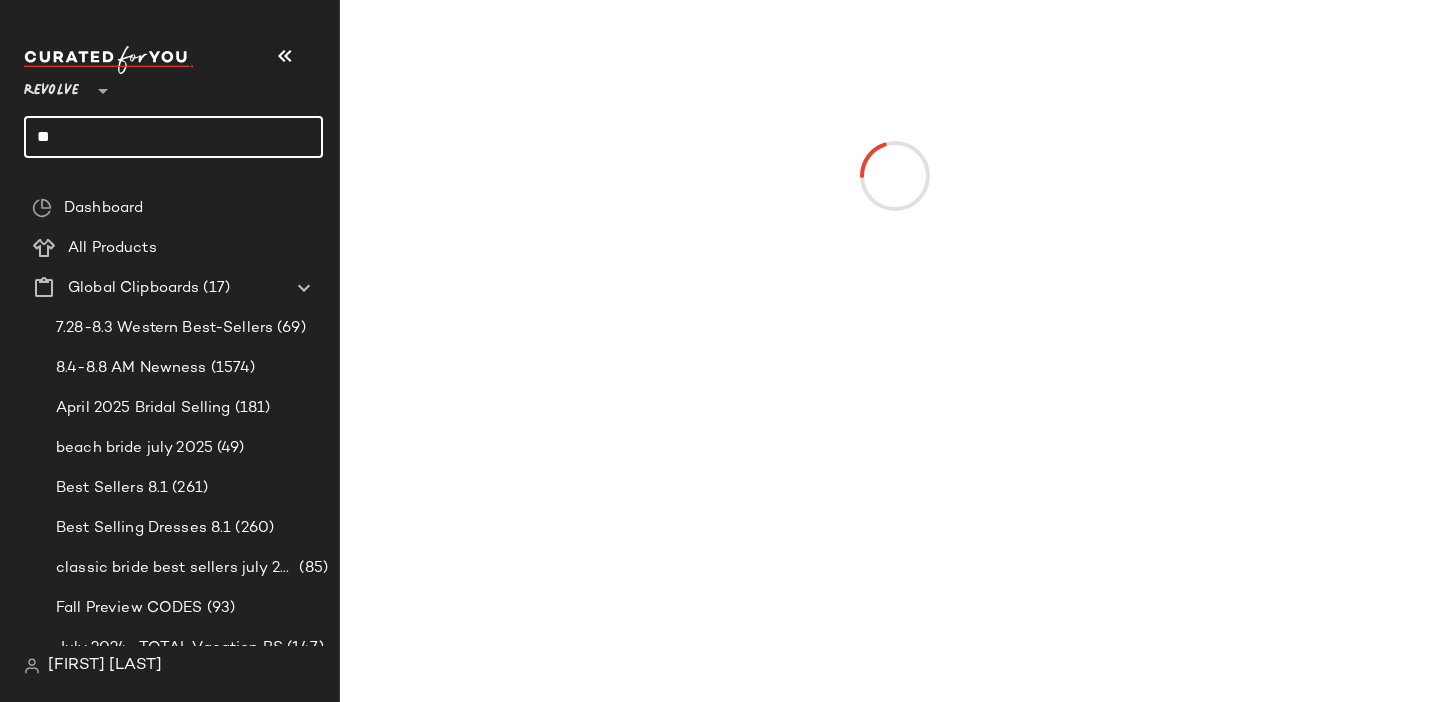 type on "*" 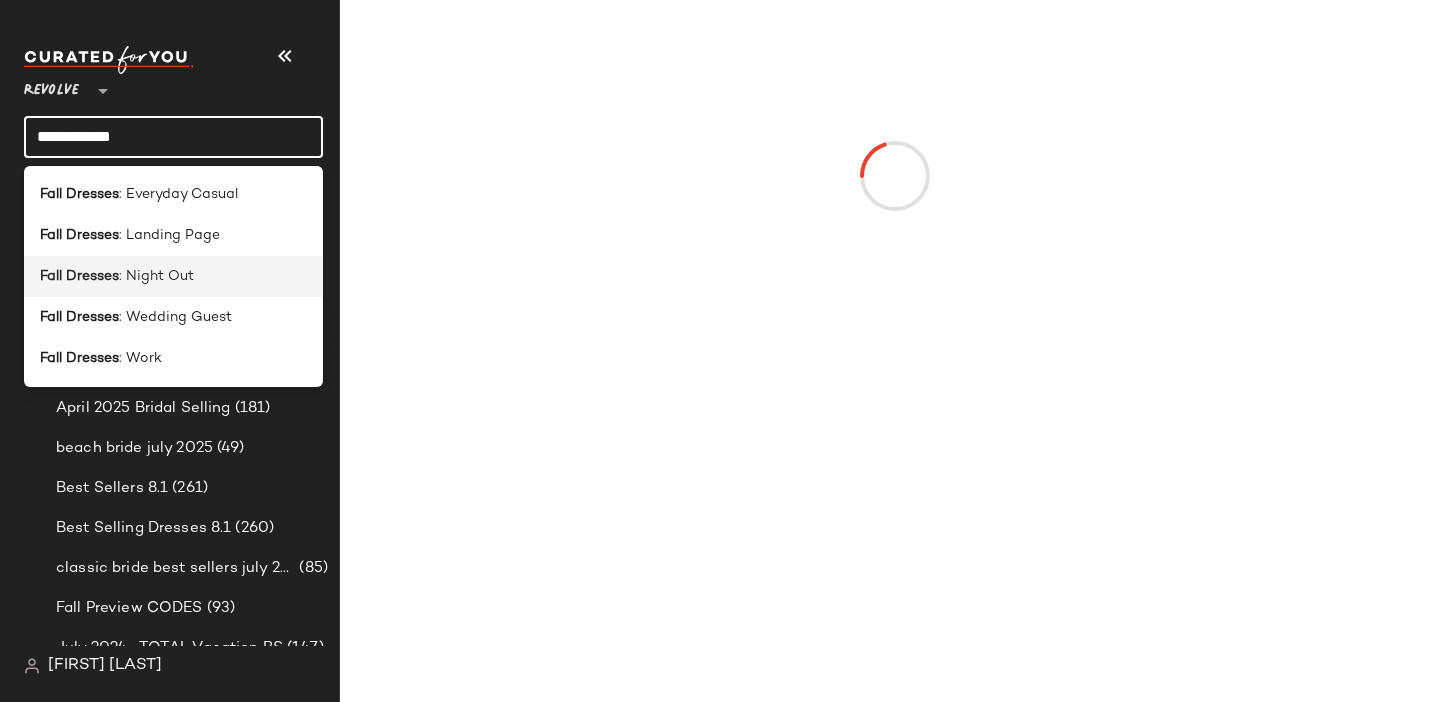 type on "**********" 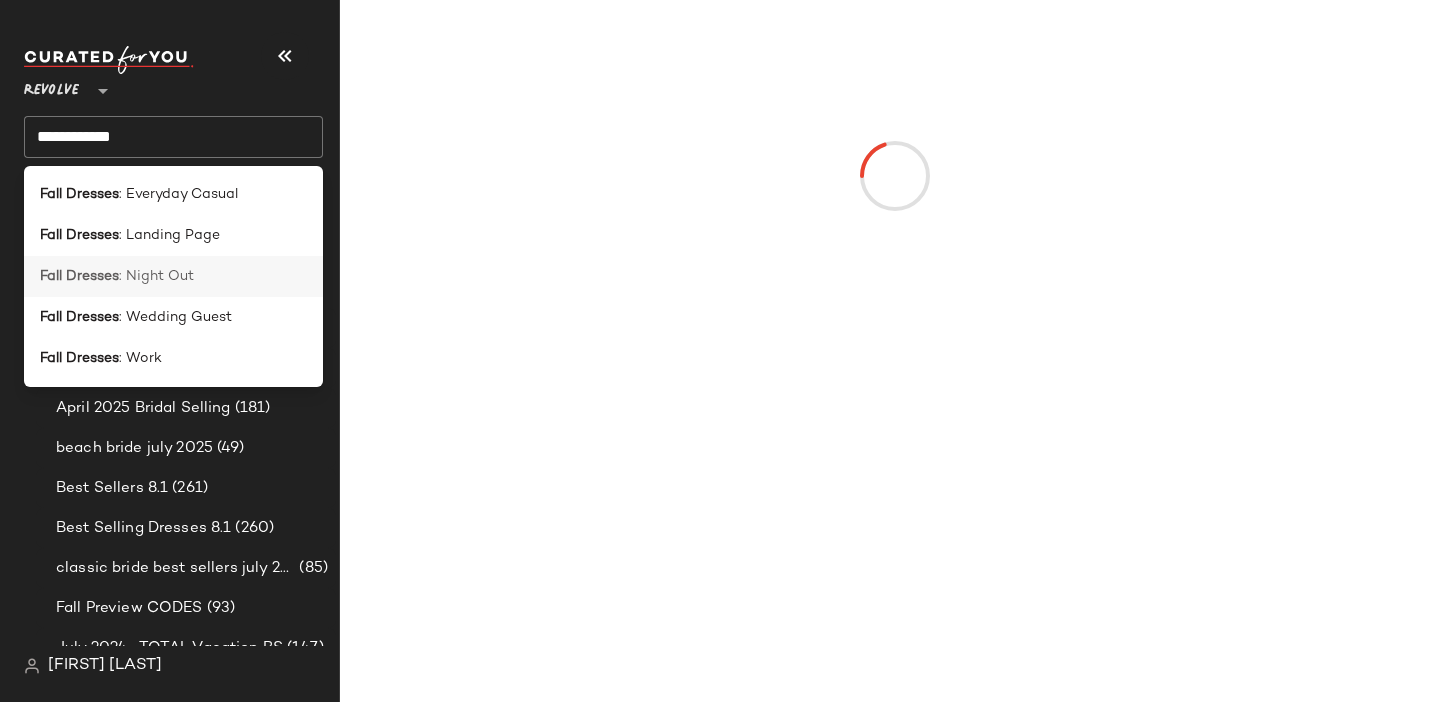 click on "Fall Dresses : Night Out" 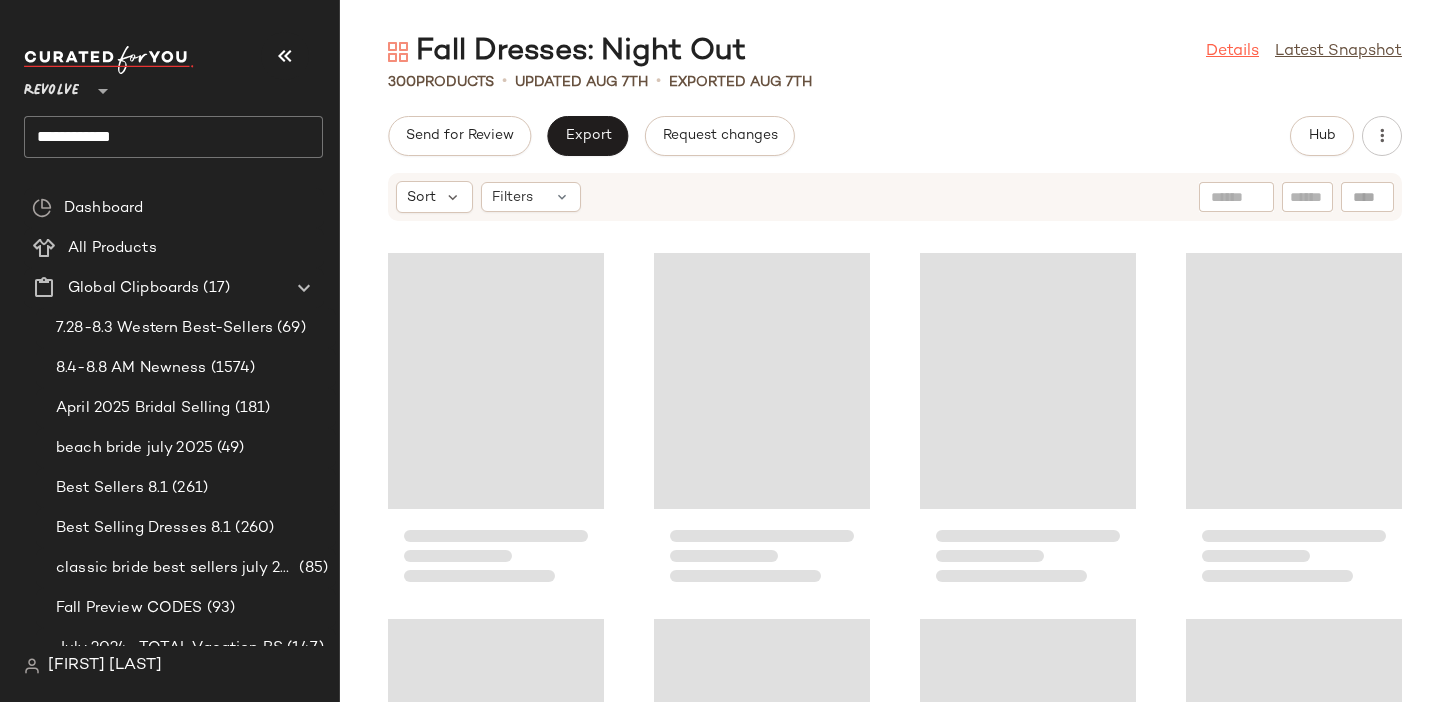 click on "Details" at bounding box center [1232, 52] 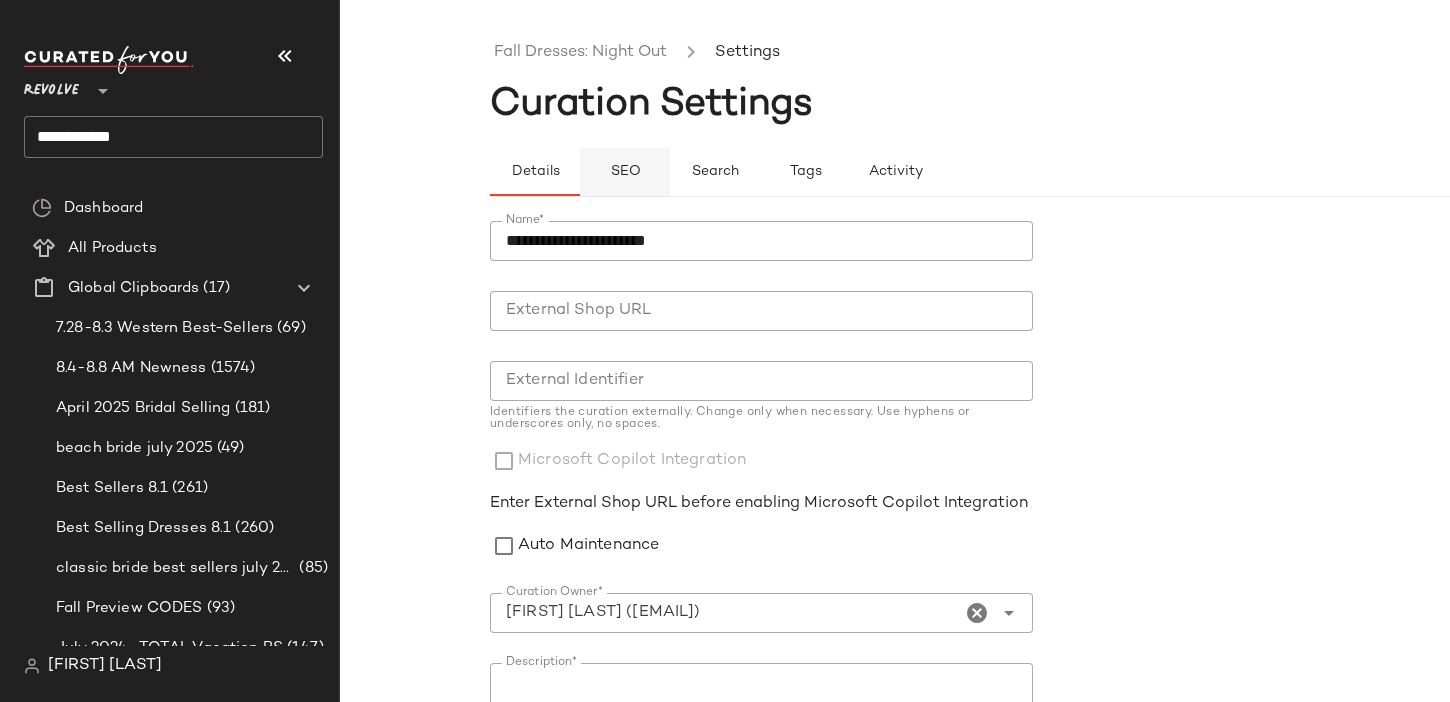 click on "SEO" 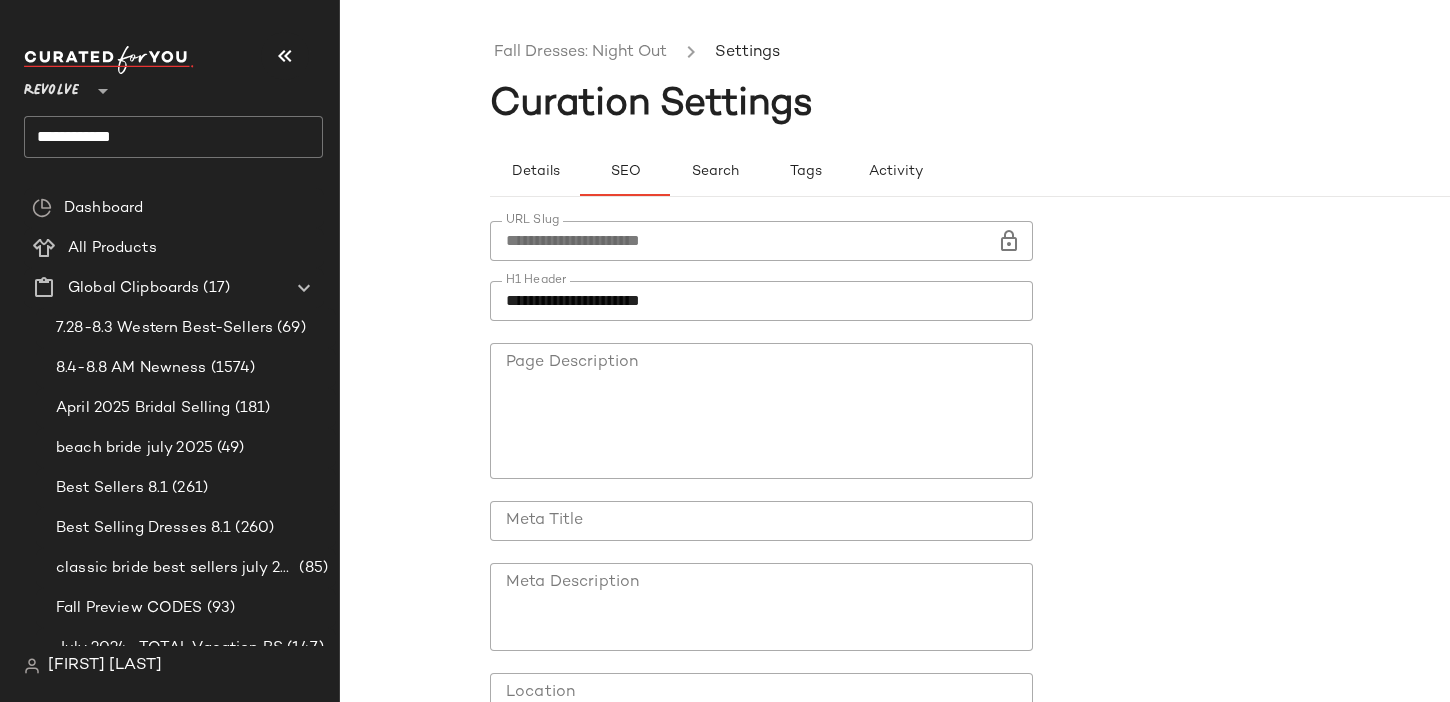 click on "**********" 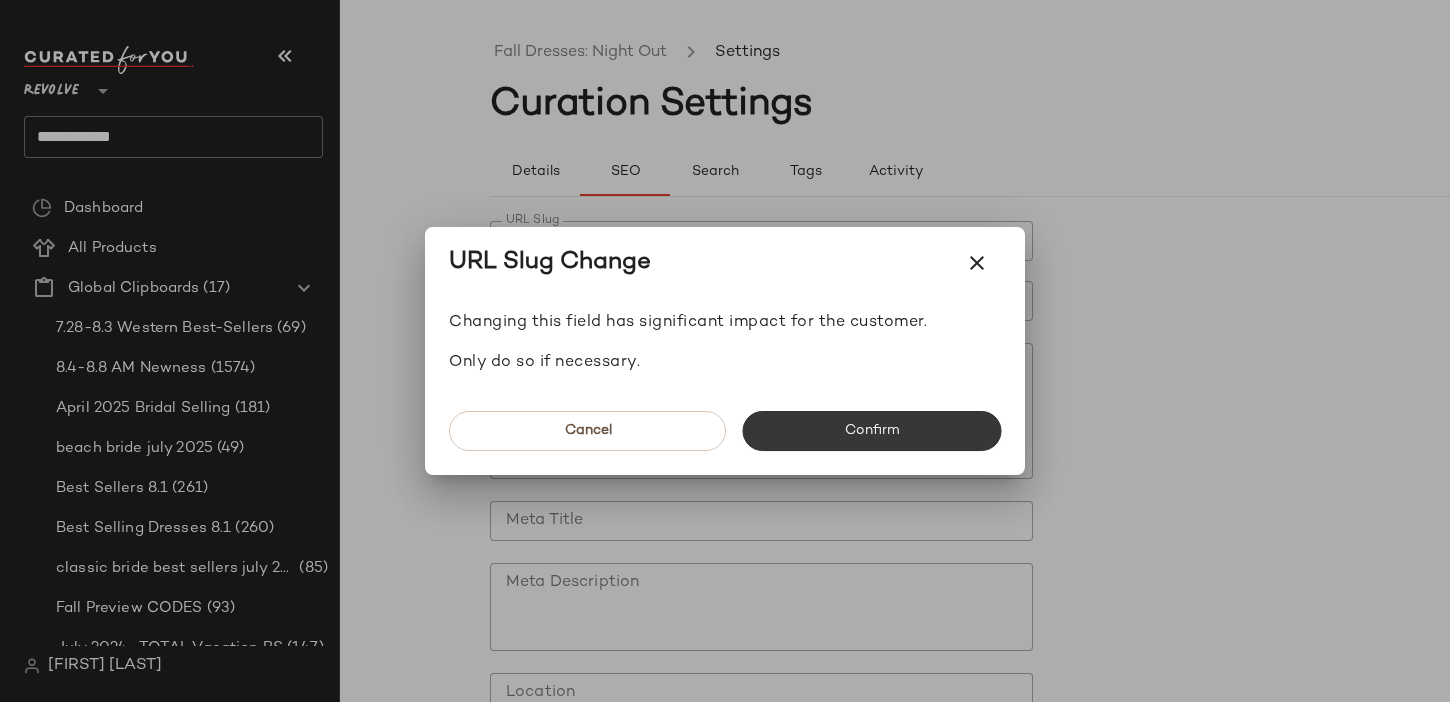 click on "Confirm" at bounding box center [871, 431] 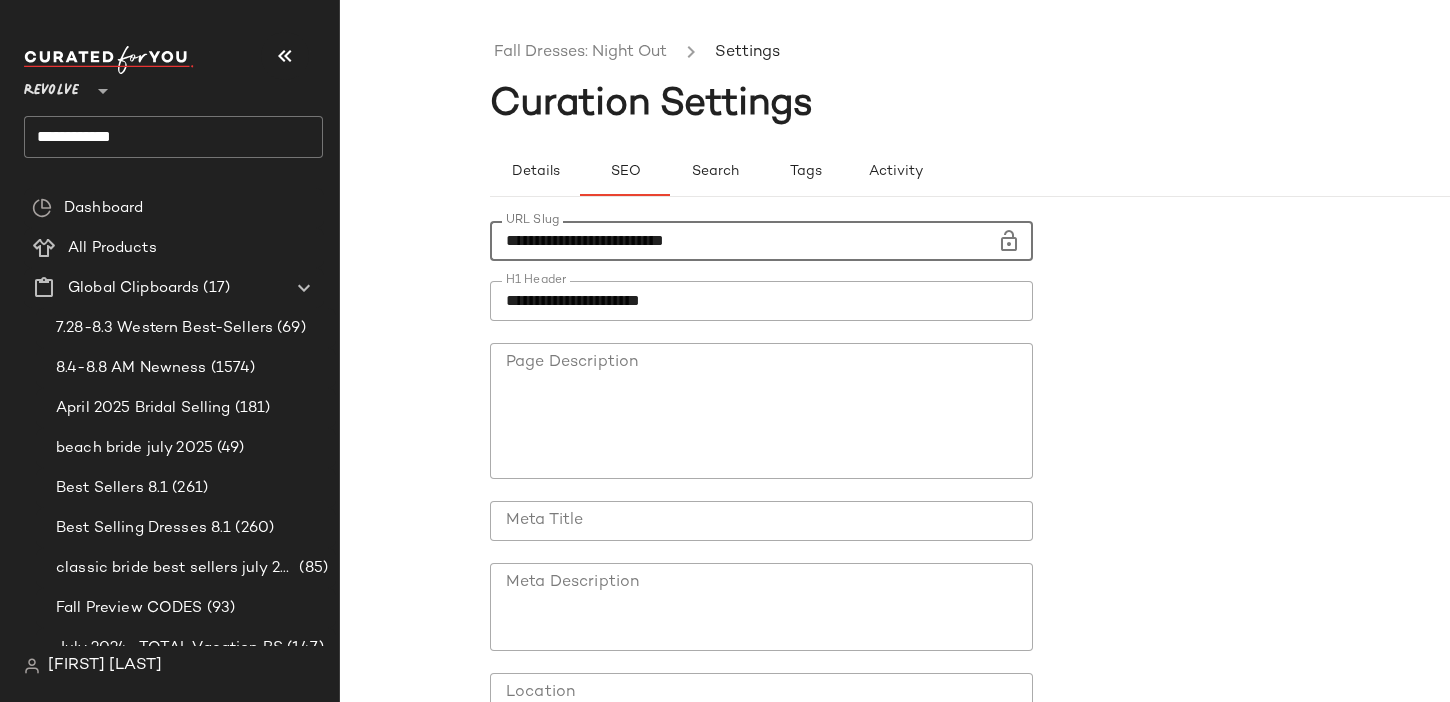 scroll, scrollTop: 180, scrollLeft: 0, axis: vertical 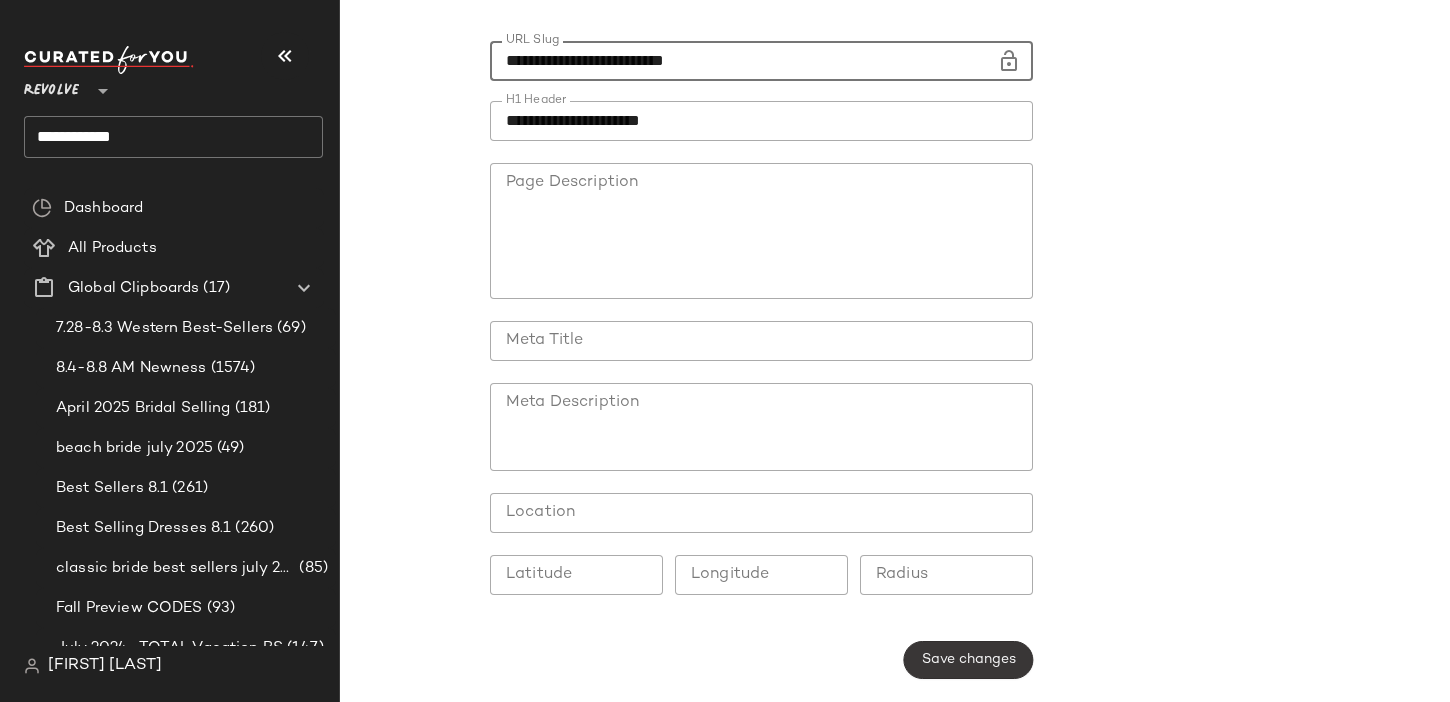 type on "**********" 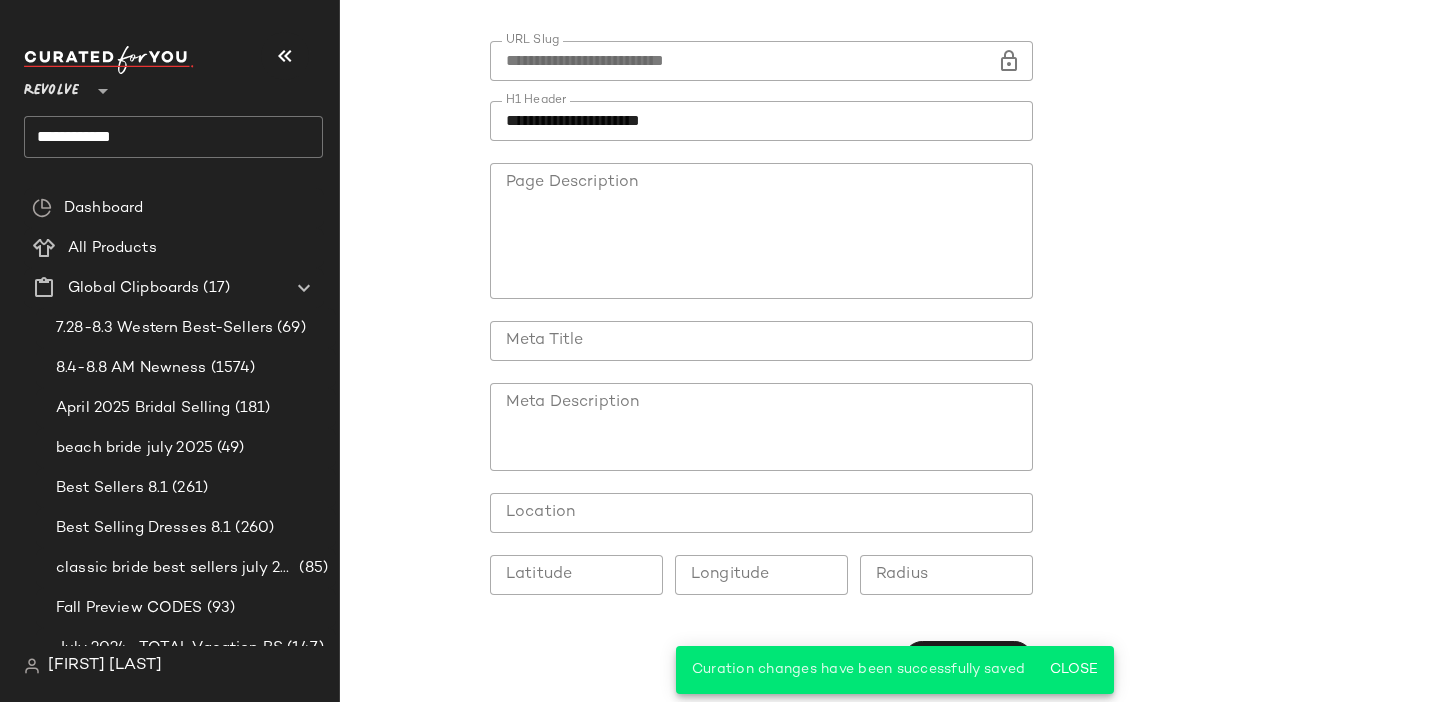 scroll, scrollTop: 0, scrollLeft: 0, axis: both 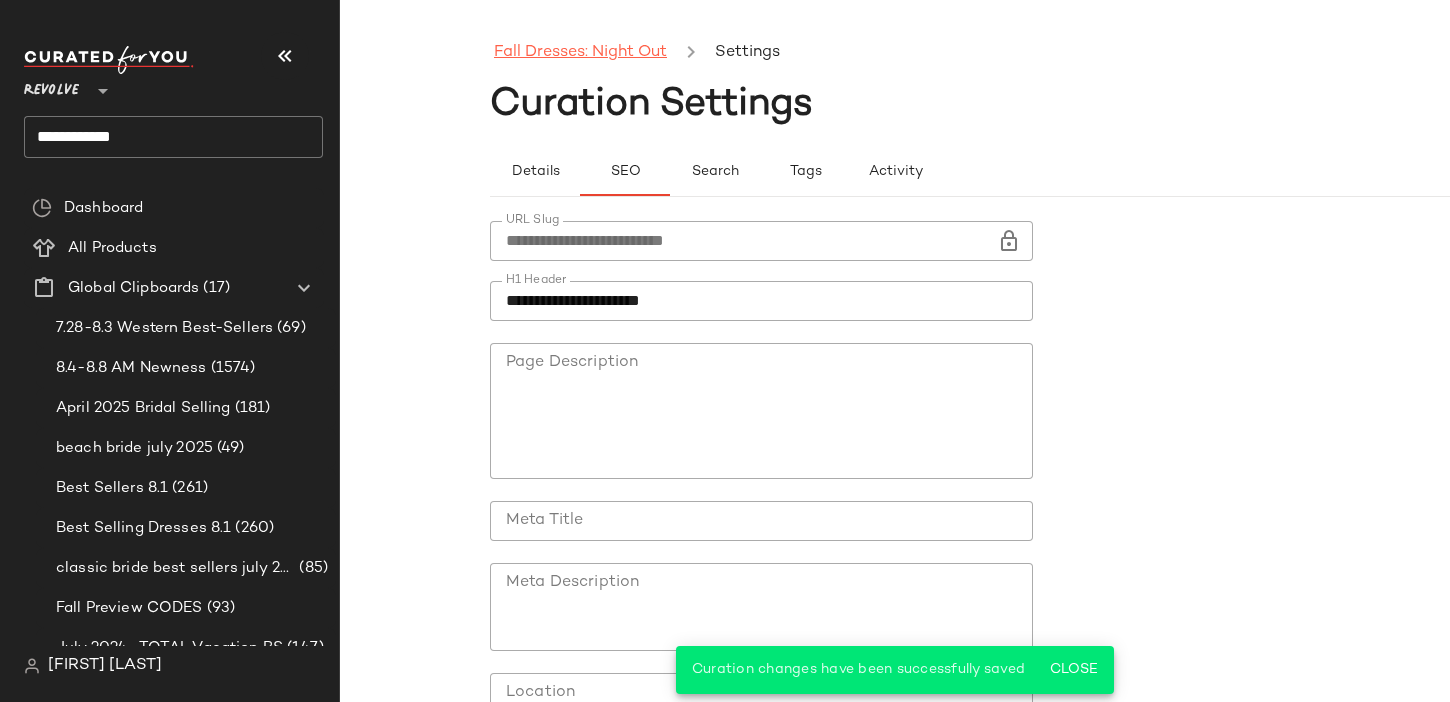 click on "Fall Dresses: Night Out" at bounding box center (580, 53) 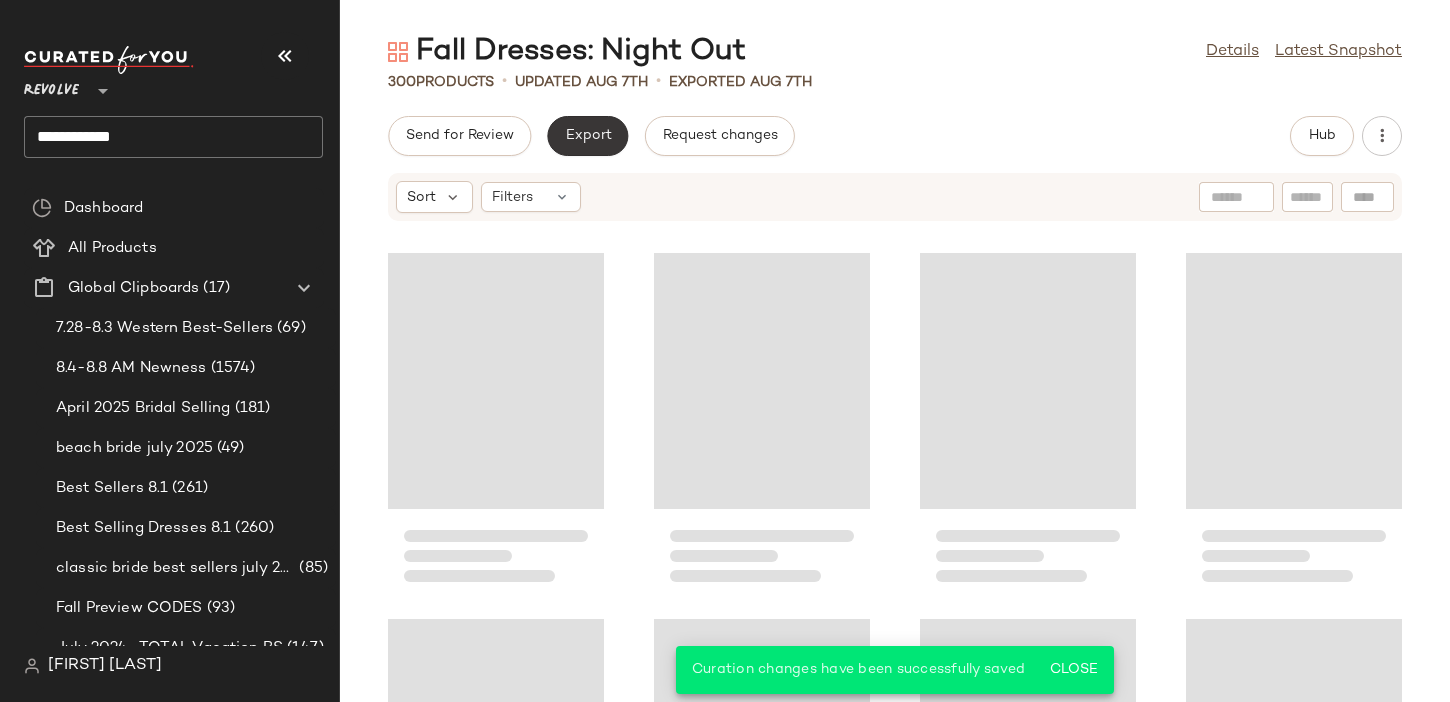 click on "Export" 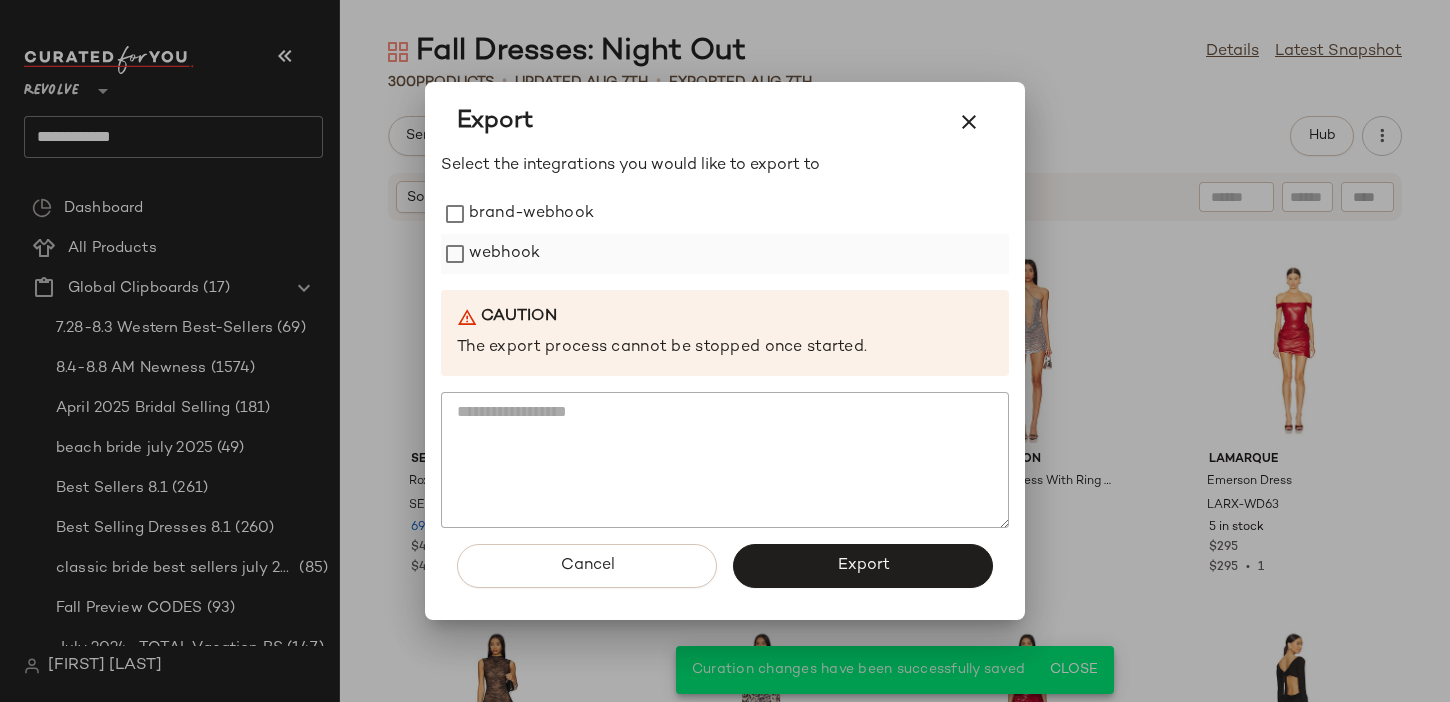 click on "webhook" at bounding box center (504, 254) 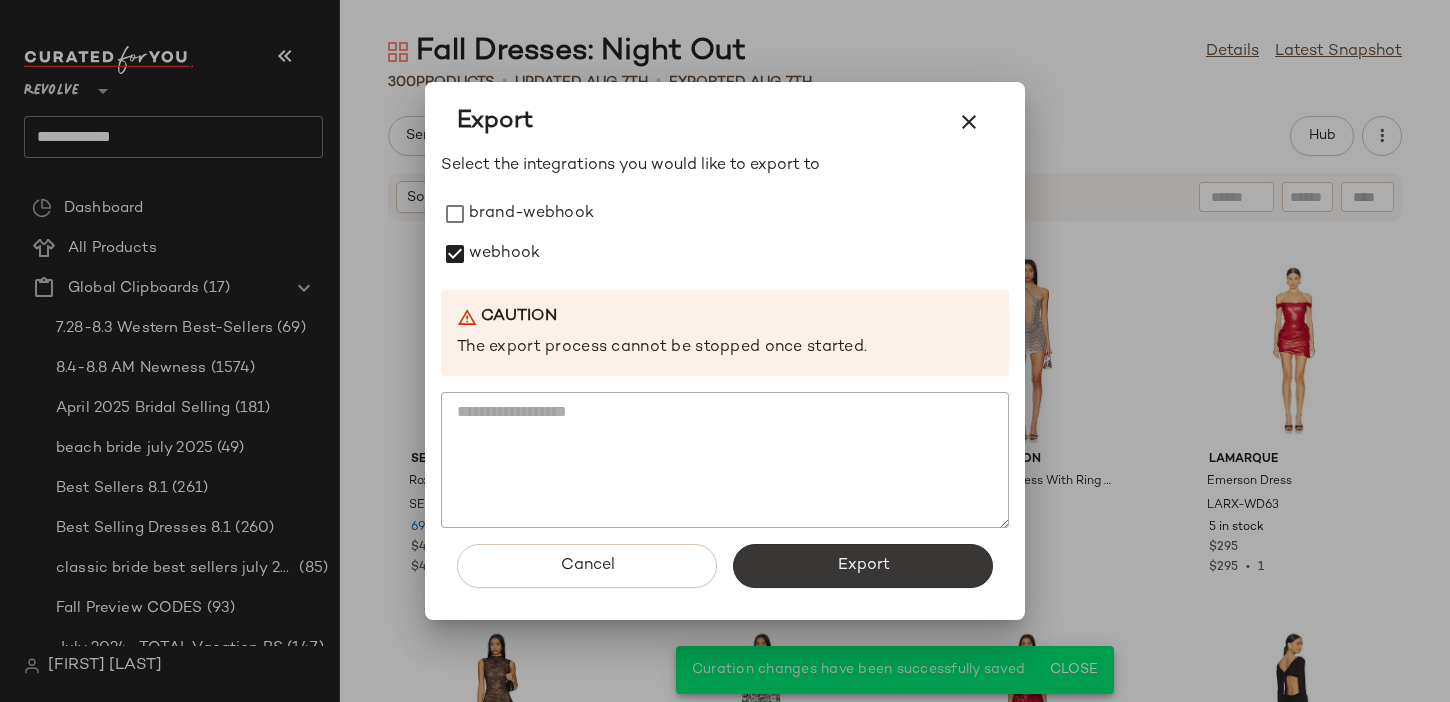 click on "Export" at bounding box center (863, 566) 